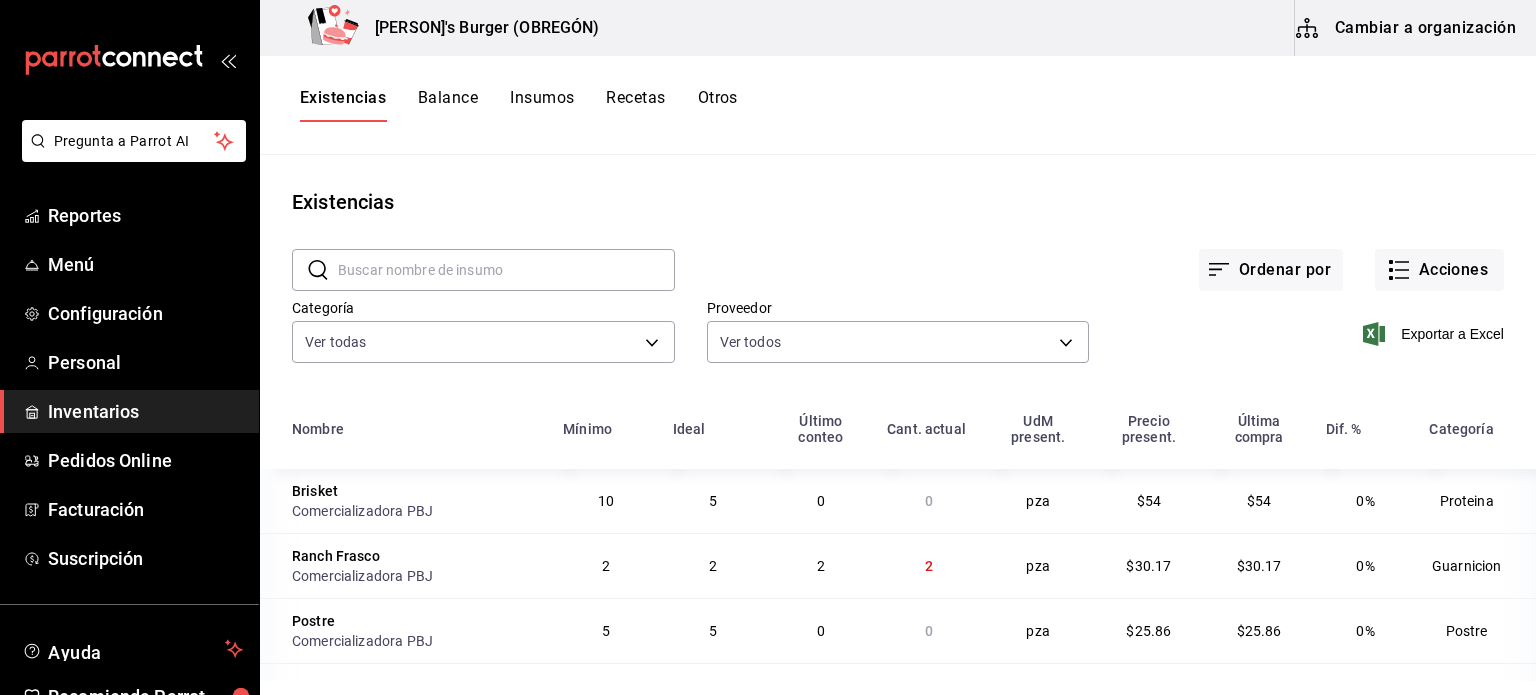 scroll, scrollTop: 0, scrollLeft: 0, axis: both 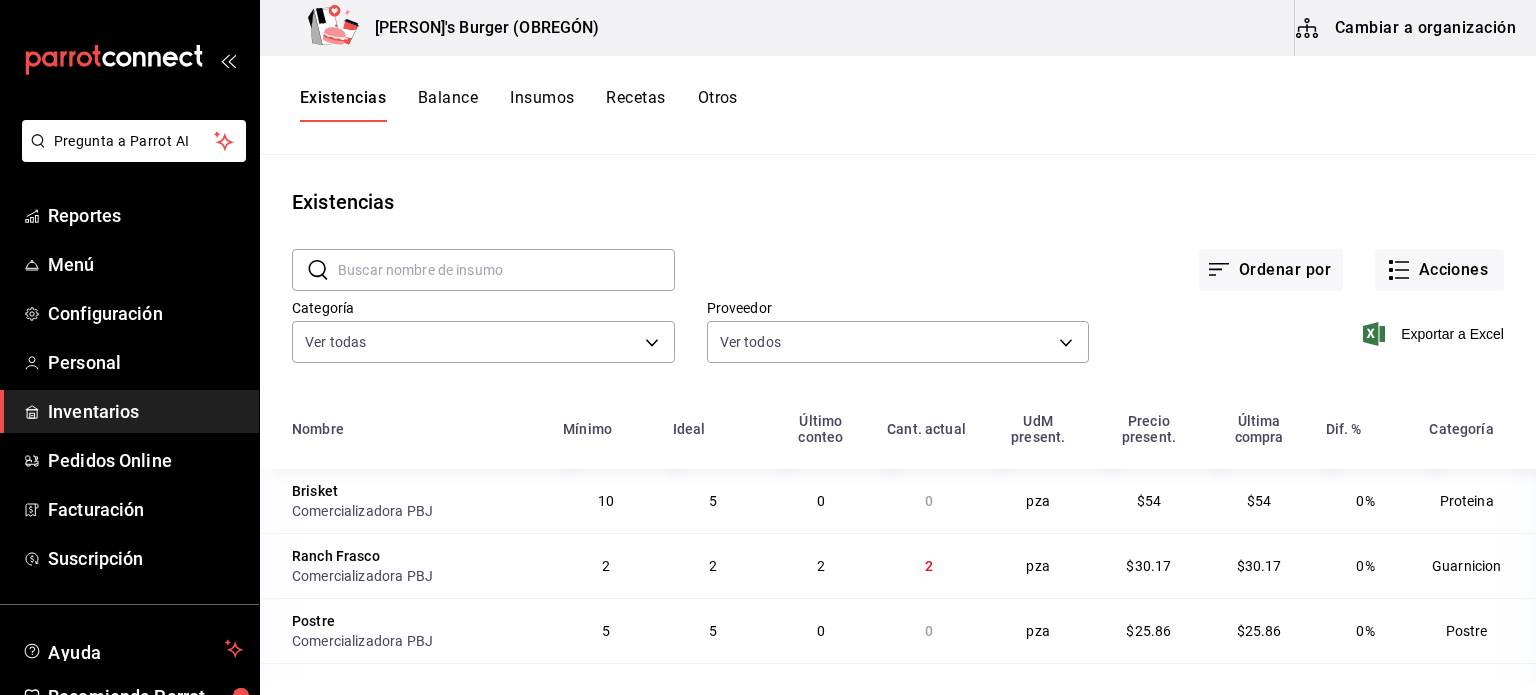 click on "Existencias" at bounding box center [898, 202] 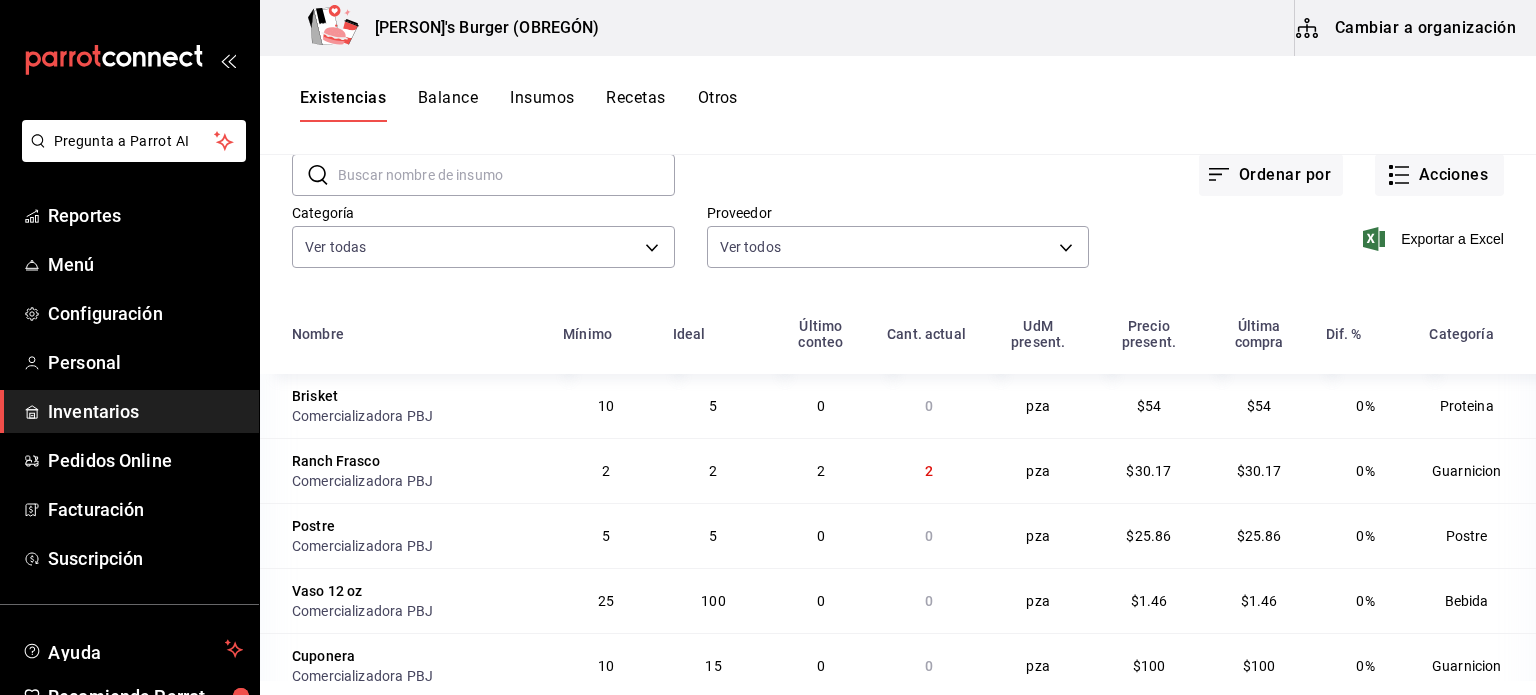 scroll, scrollTop: 44, scrollLeft: 0, axis: vertical 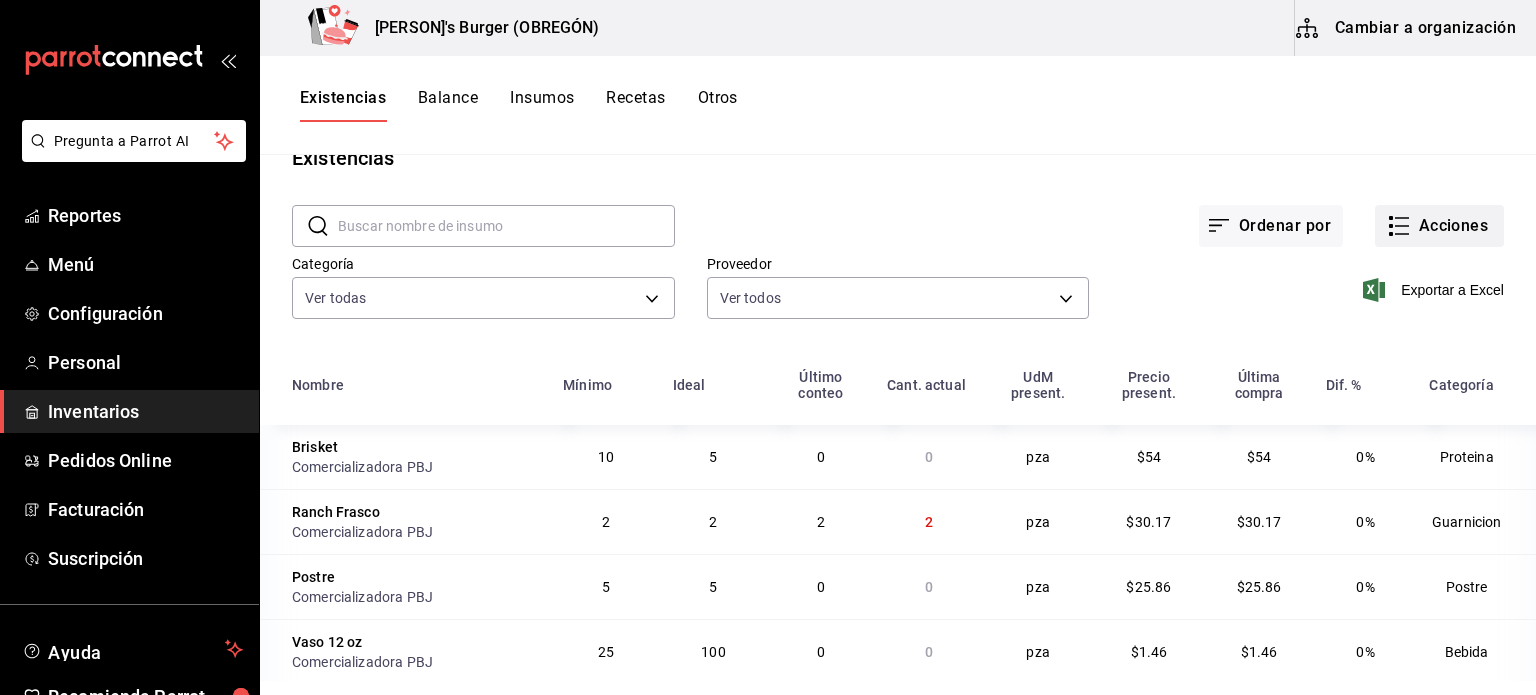 click on "Acciones" at bounding box center [1439, 226] 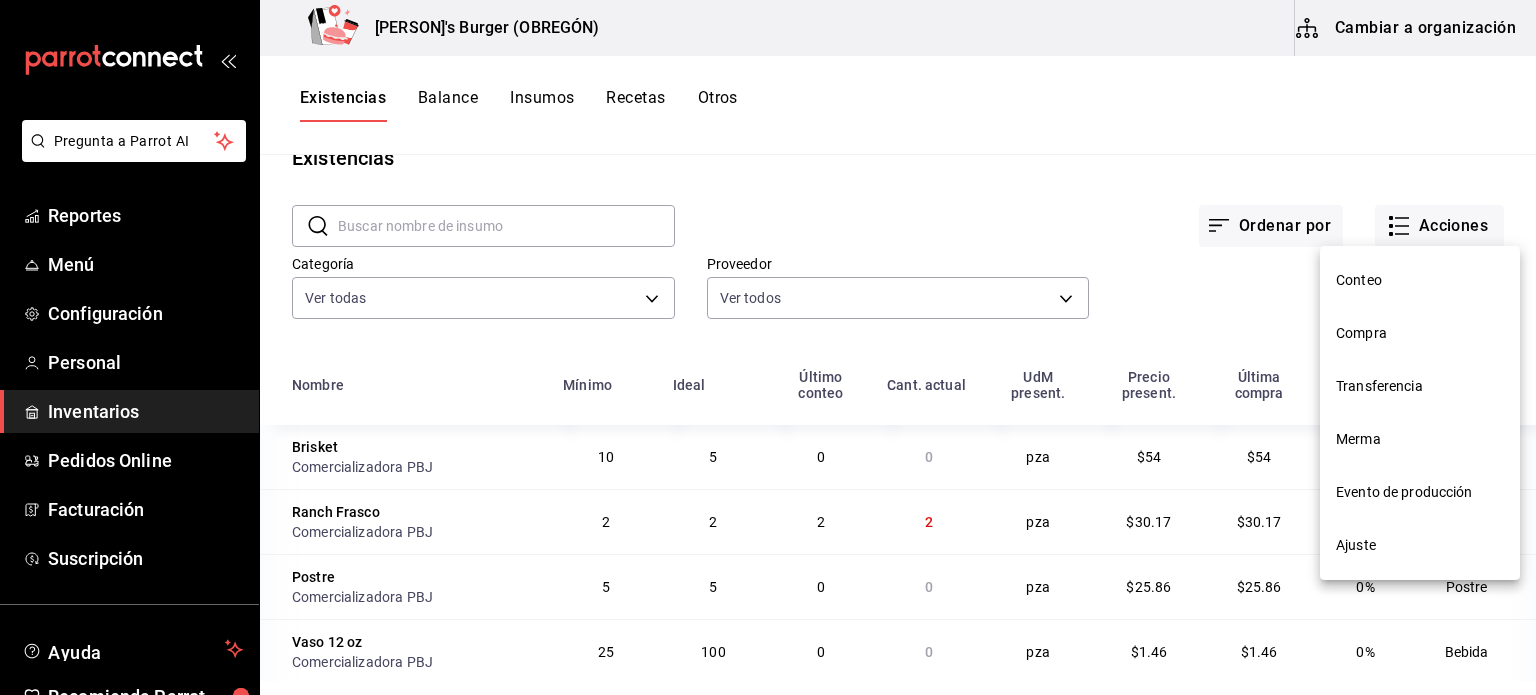 click on "Compra" at bounding box center [1420, 333] 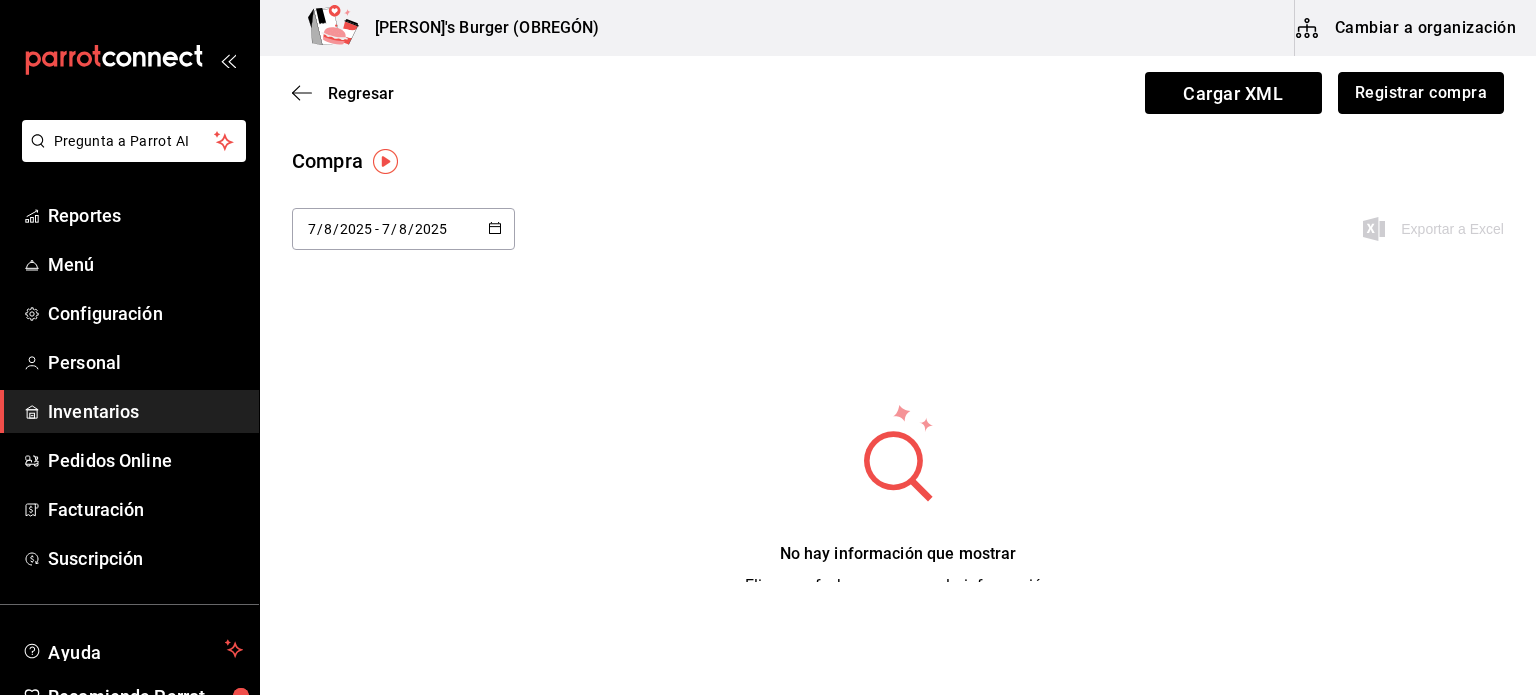 click on "Registrar compra" at bounding box center [1421, 93] 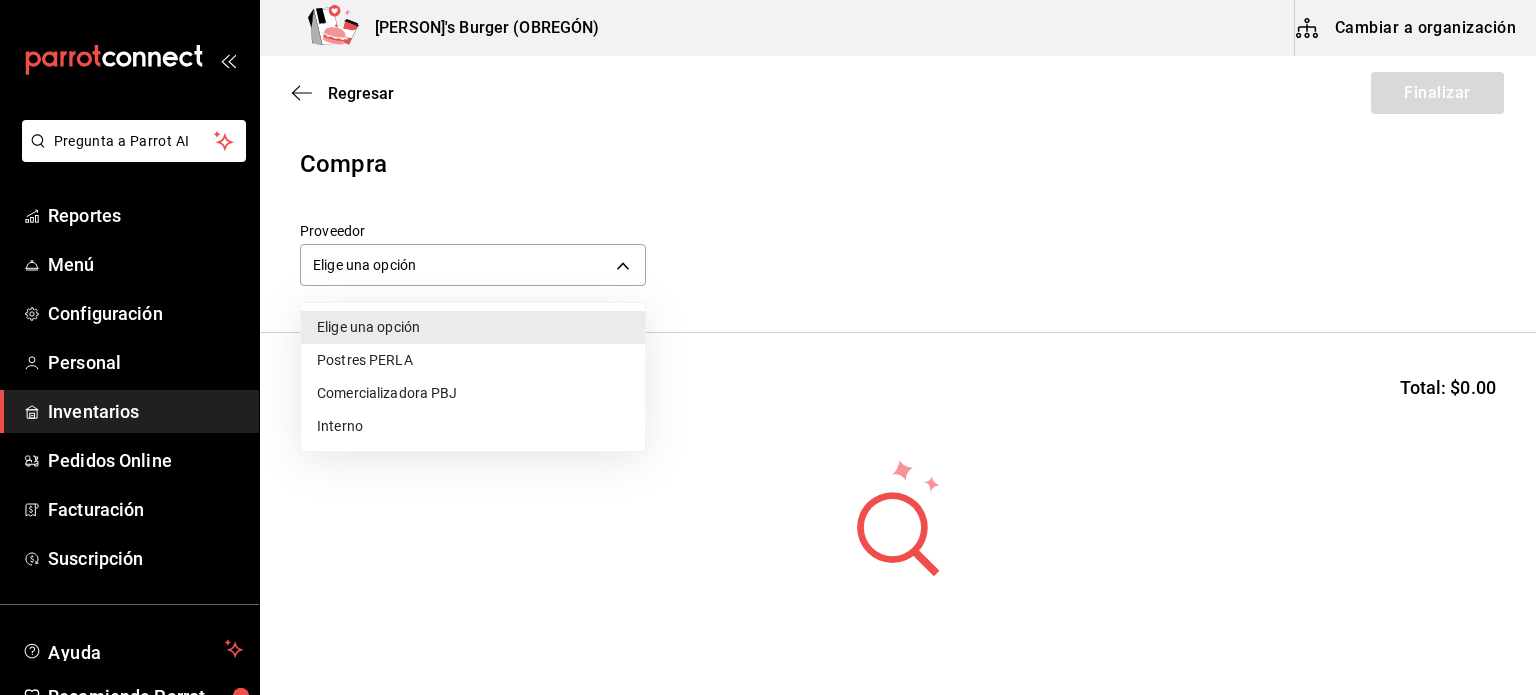 click on "Pregunta a Parrot AI Reportes   Menú   Configuración   Personal   Inventarios   Pedidos Online   Facturación   Suscripción   Ayuda Recomienda Parrot   Jose Angel Ramos   Sugerir nueva función   Pepe's Burger (OBREGÓN) Cambiar a organización Regresar Finalizar Compra Proveedor Elige una opción default Buscar Total: $0.00 No hay insumos a mostrar. Busca un insumo para agregarlo a la lista GANA 1 MES GRATIS EN TU SUSCRIPCIÓN AQUÍ ¿Recuerdas cómo empezó tu restaurante?
Hoy puedes ayudar a un colega a tener el mismo cambio que tú viviste.
Recomienda Parrot directamente desde tu Portal Administrador.
Es fácil y rápido.
🎁 Por cada restaurante que se una, ganas 1 mes gratis. Ver video tutorial Ir a video Pregunta a Parrot AI Reportes   Menú   Configuración   Personal   Inventarios   Pedidos Online   Facturación   Suscripción   Ayuda Recomienda Parrot   Jose Angel Ramos   Sugerir nueva función   Editar Eliminar Visitar centro de ayuda (81) 2046 6363 soporte@parrotsoftware.io (81) 2046 6363" at bounding box center [768, 291] 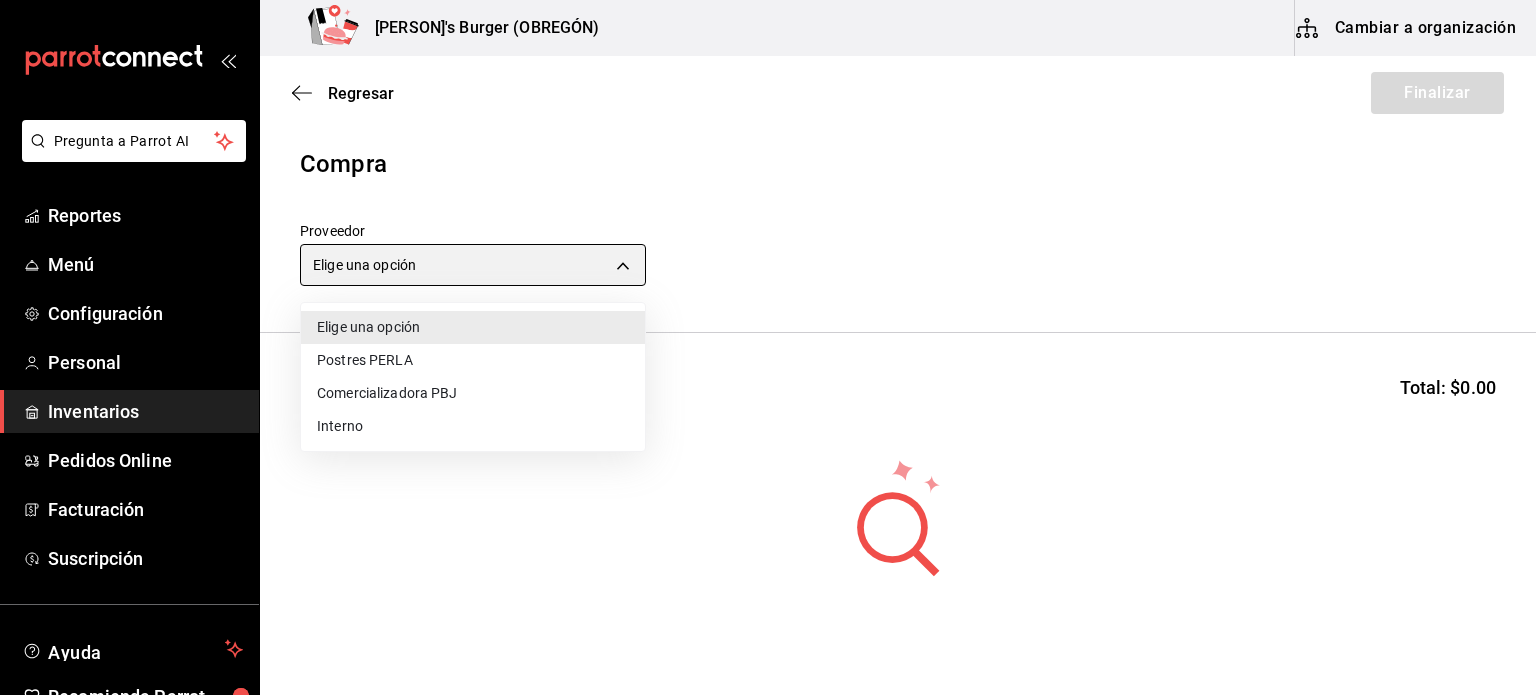 type on "73989370-521d-4bc8-8ea0-0c8e3494ddd7" 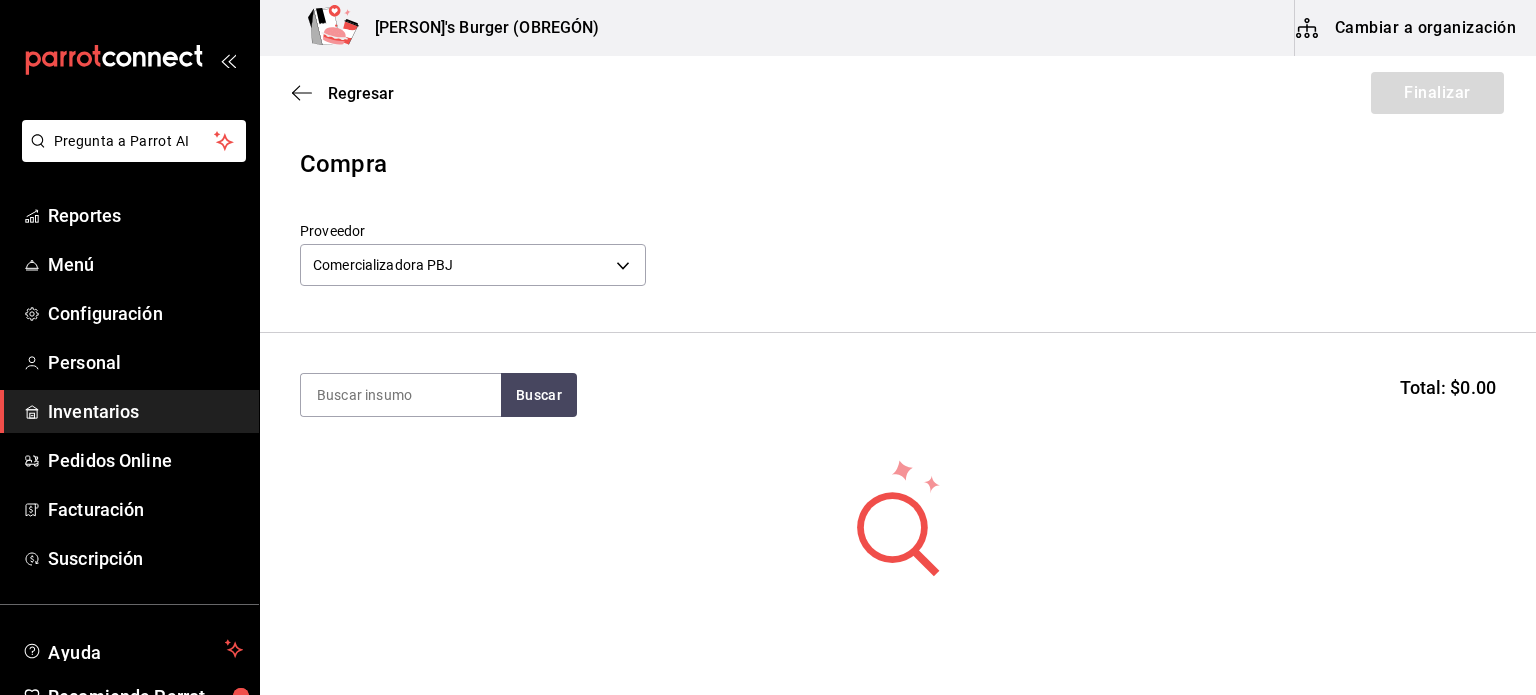 click at bounding box center [401, 395] 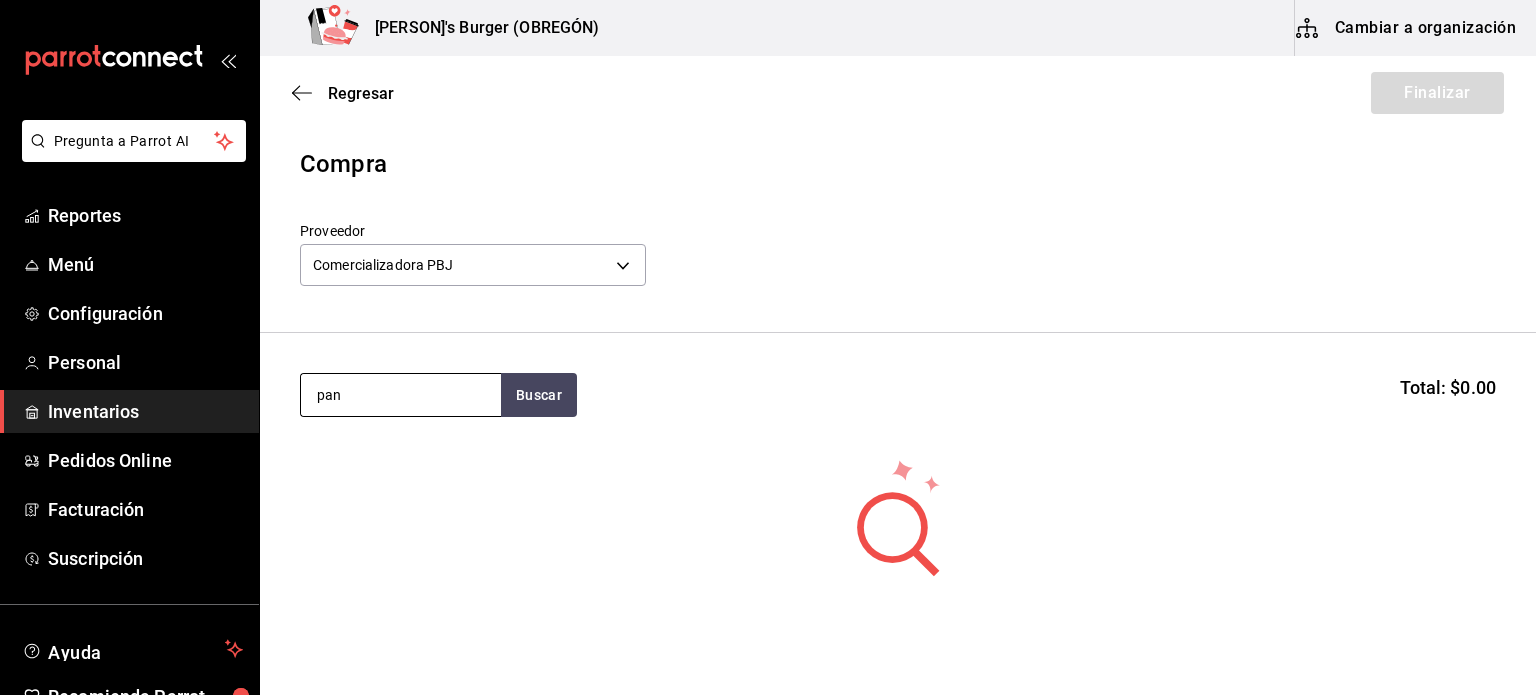 type on "pan" 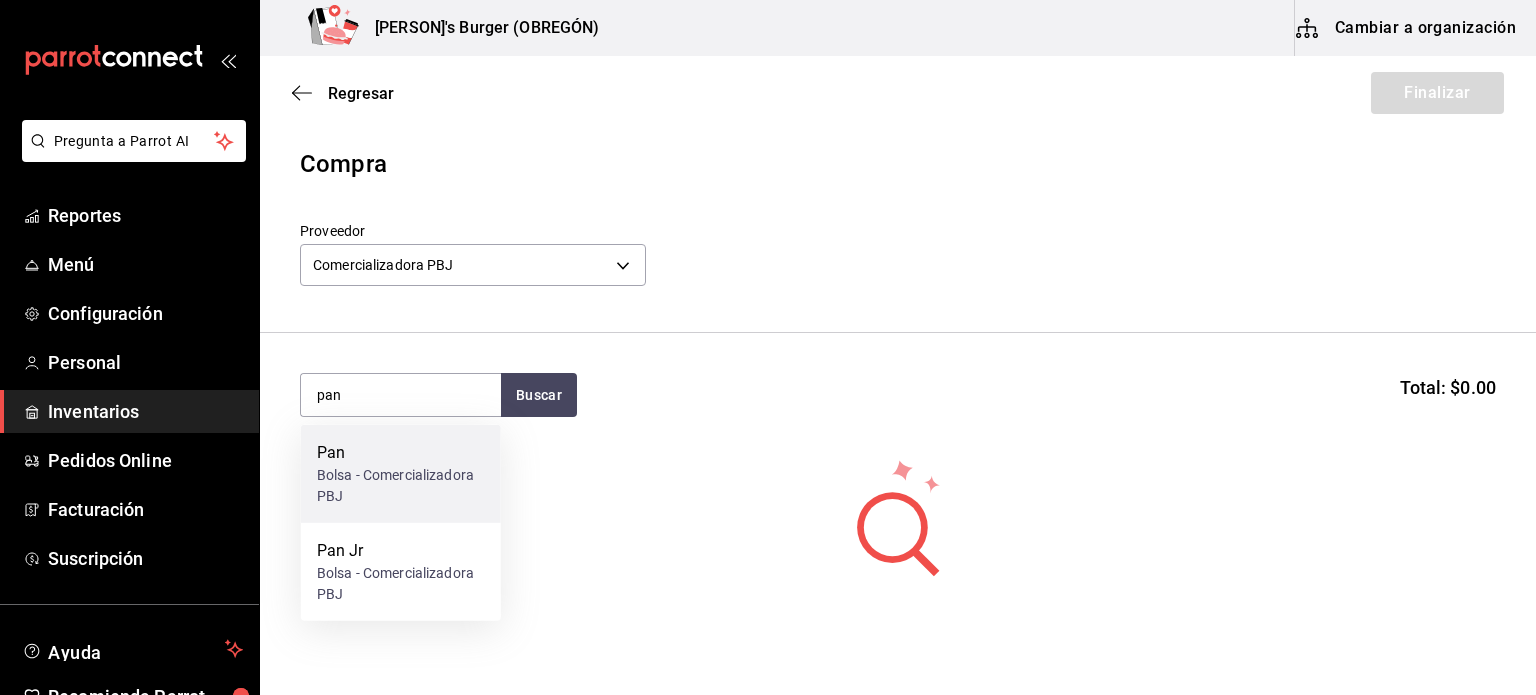 click on "Pan Bolsa - Comercializadora PBJ" at bounding box center (401, 474) 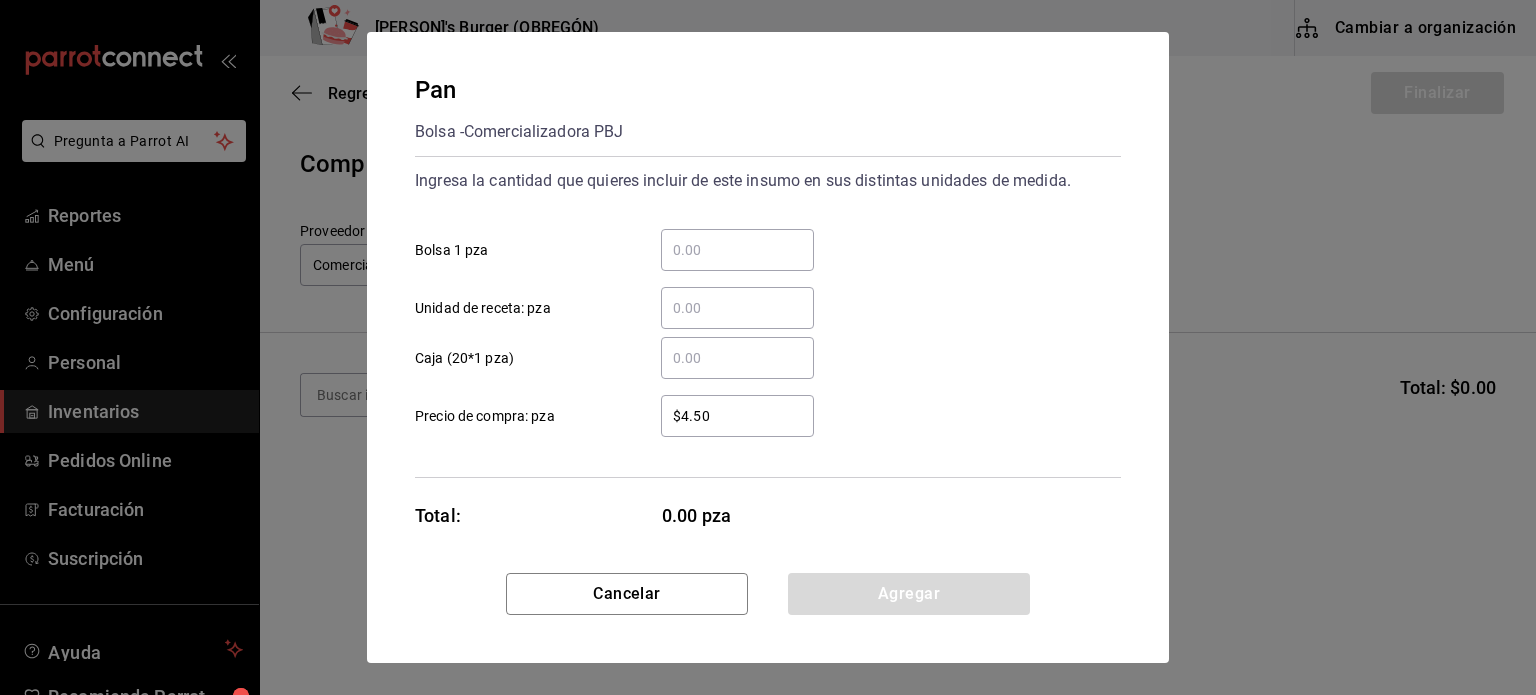click on "​ Bolsa 1 pza" at bounding box center (737, 250) 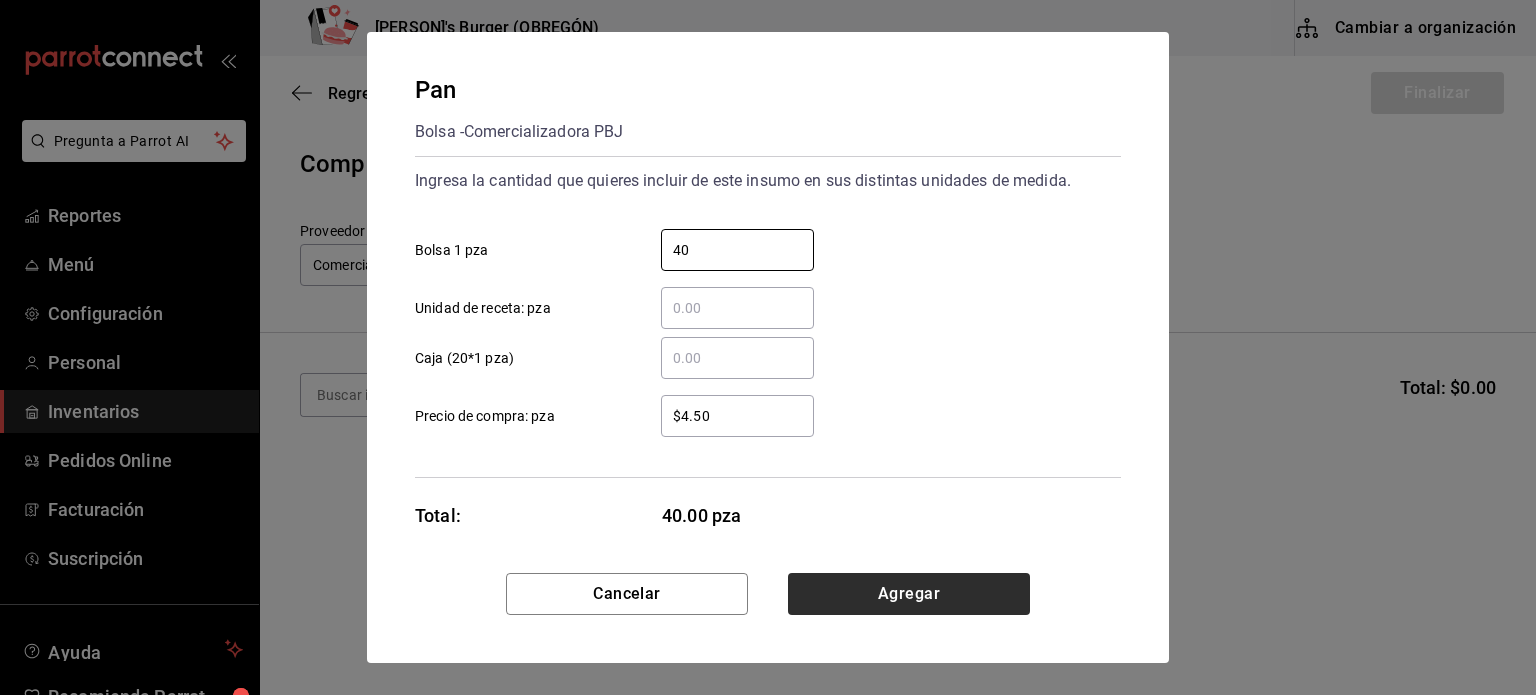 type on "40" 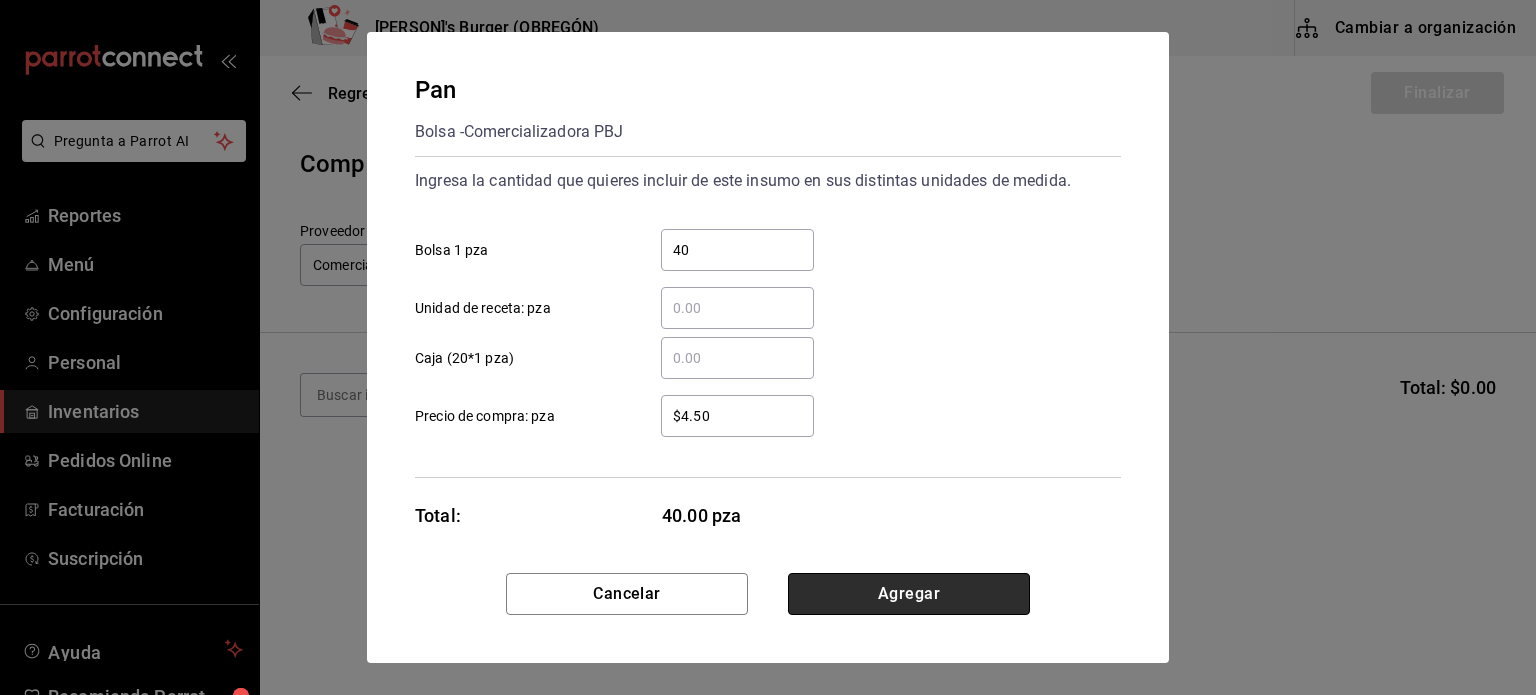 click on "Agregar" at bounding box center (909, 594) 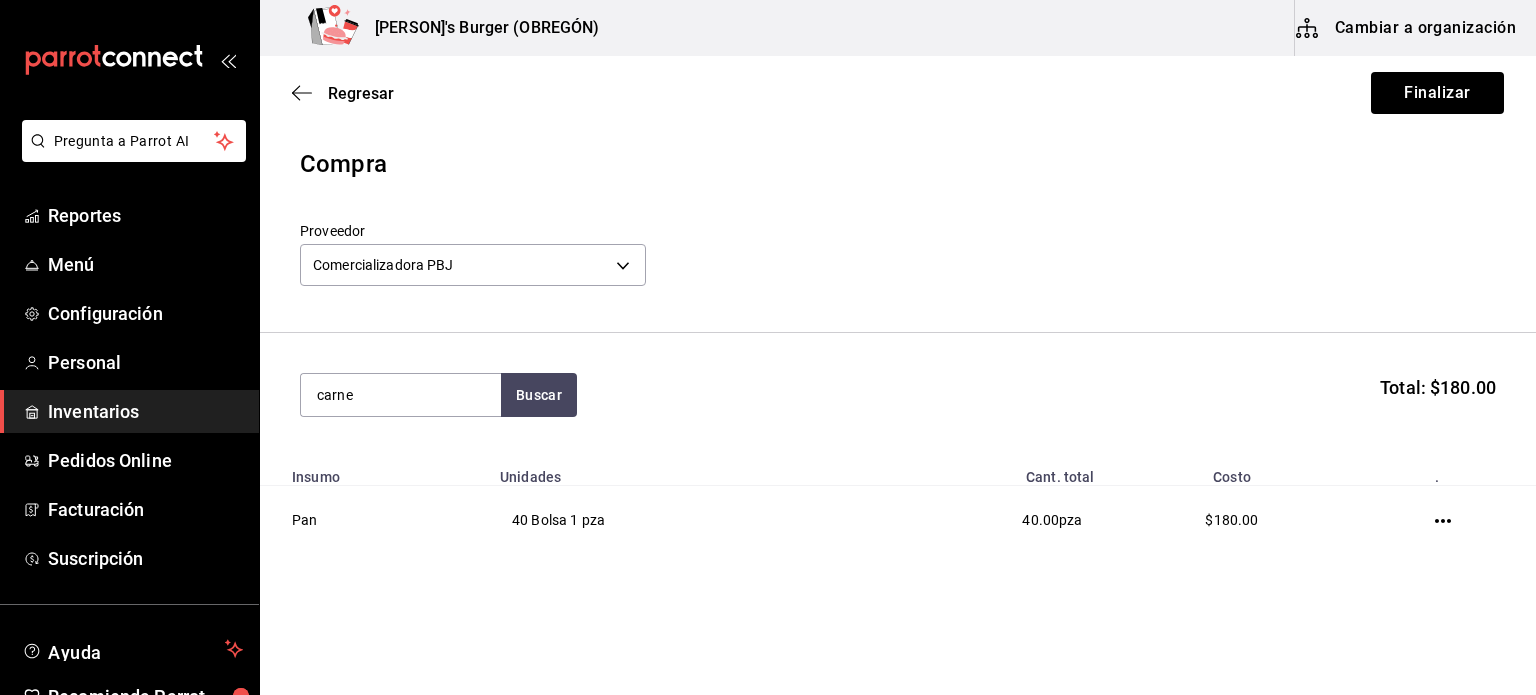 type on "carne" 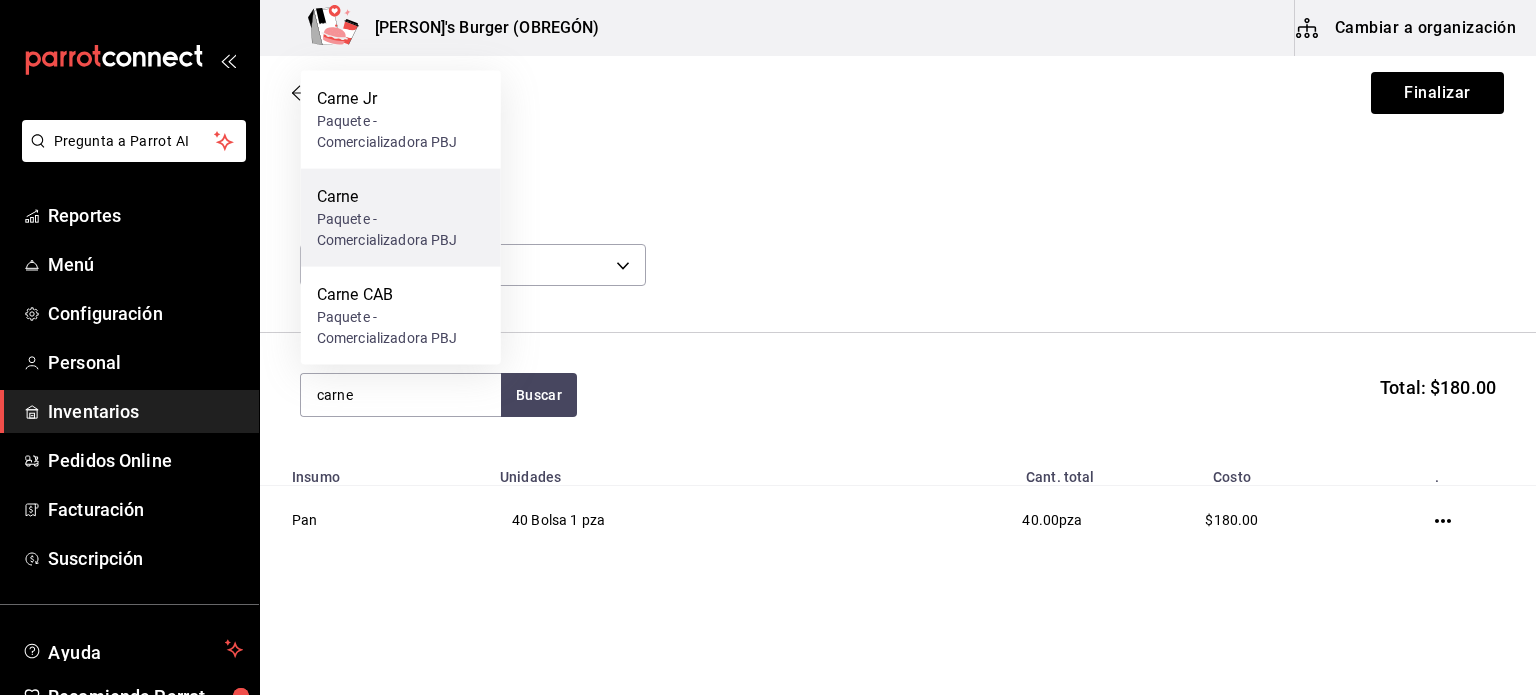 click on "Paquete - Comercializadora PBJ" at bounding box center (401, 230) 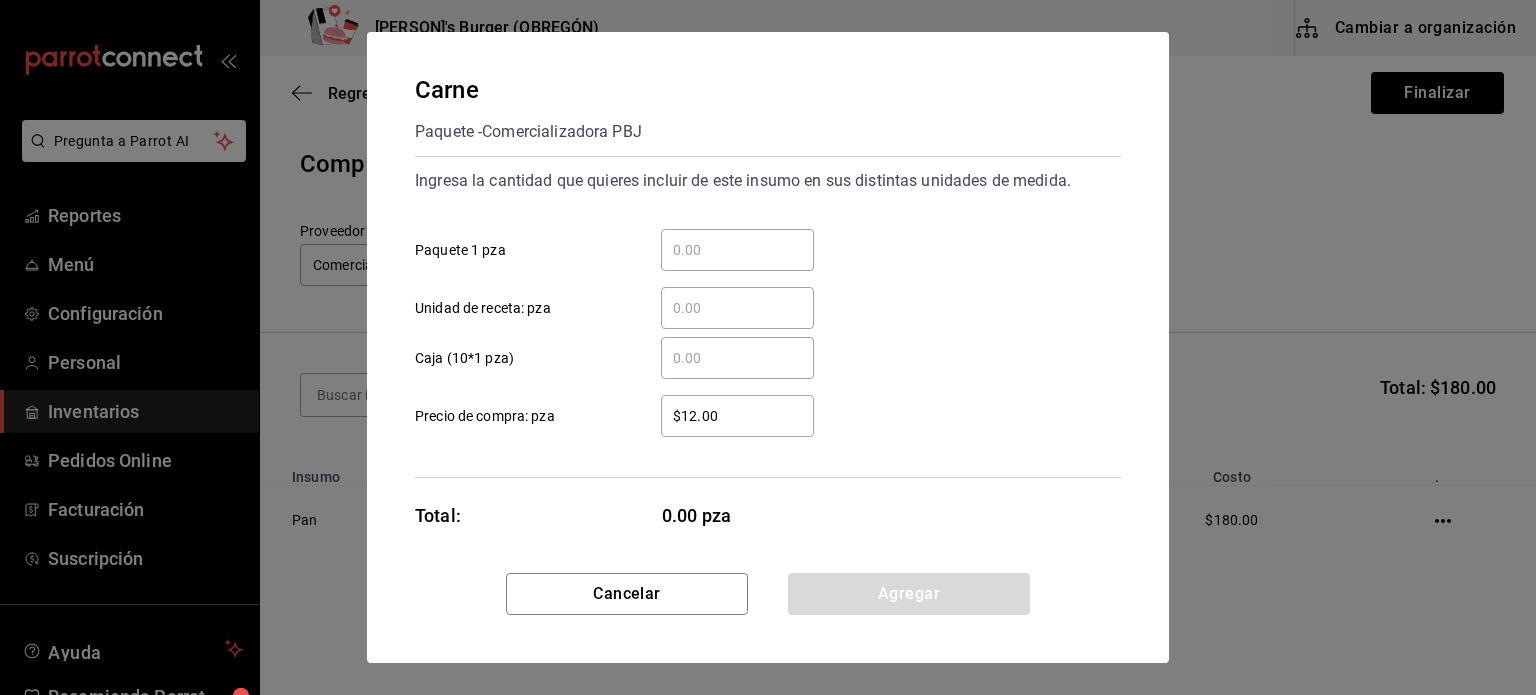 click on "​ Paquete 1 pza" at bounding box center [737, 250] 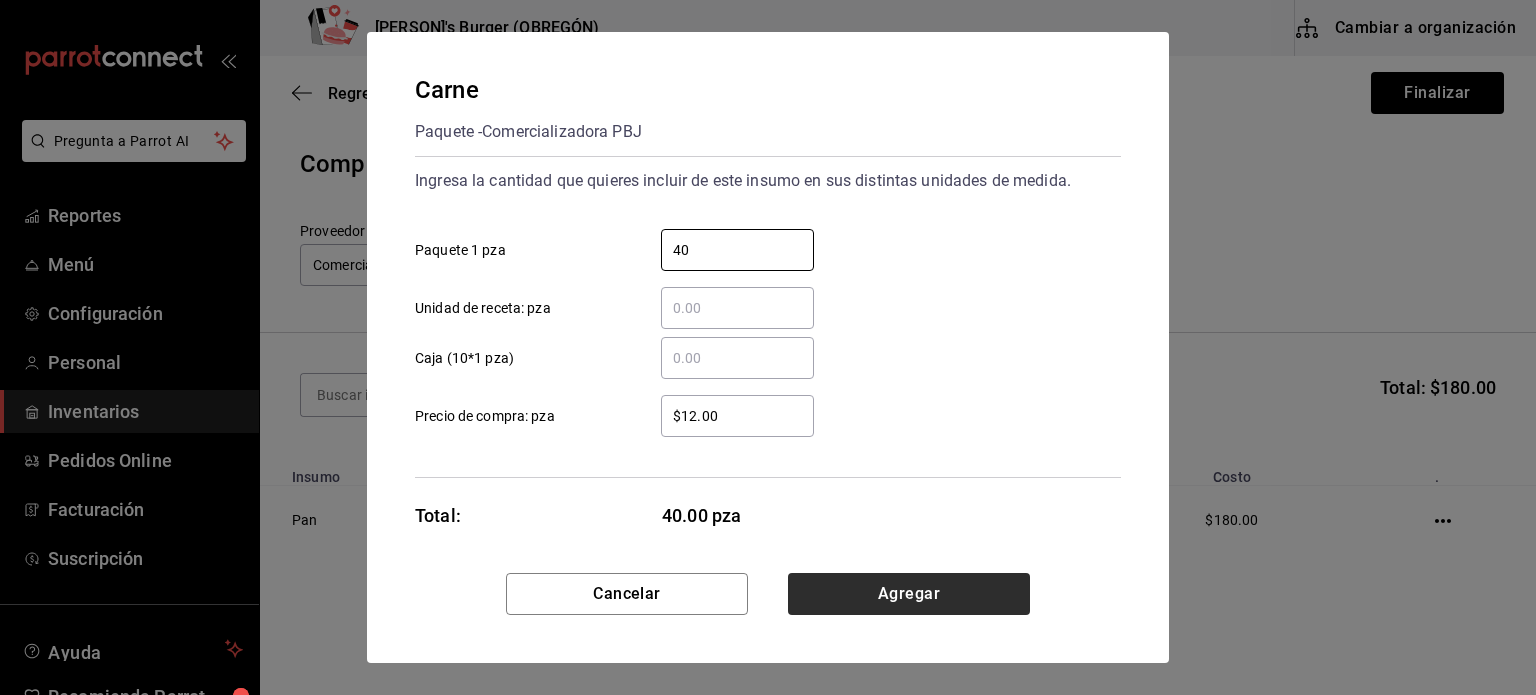 type on "40" 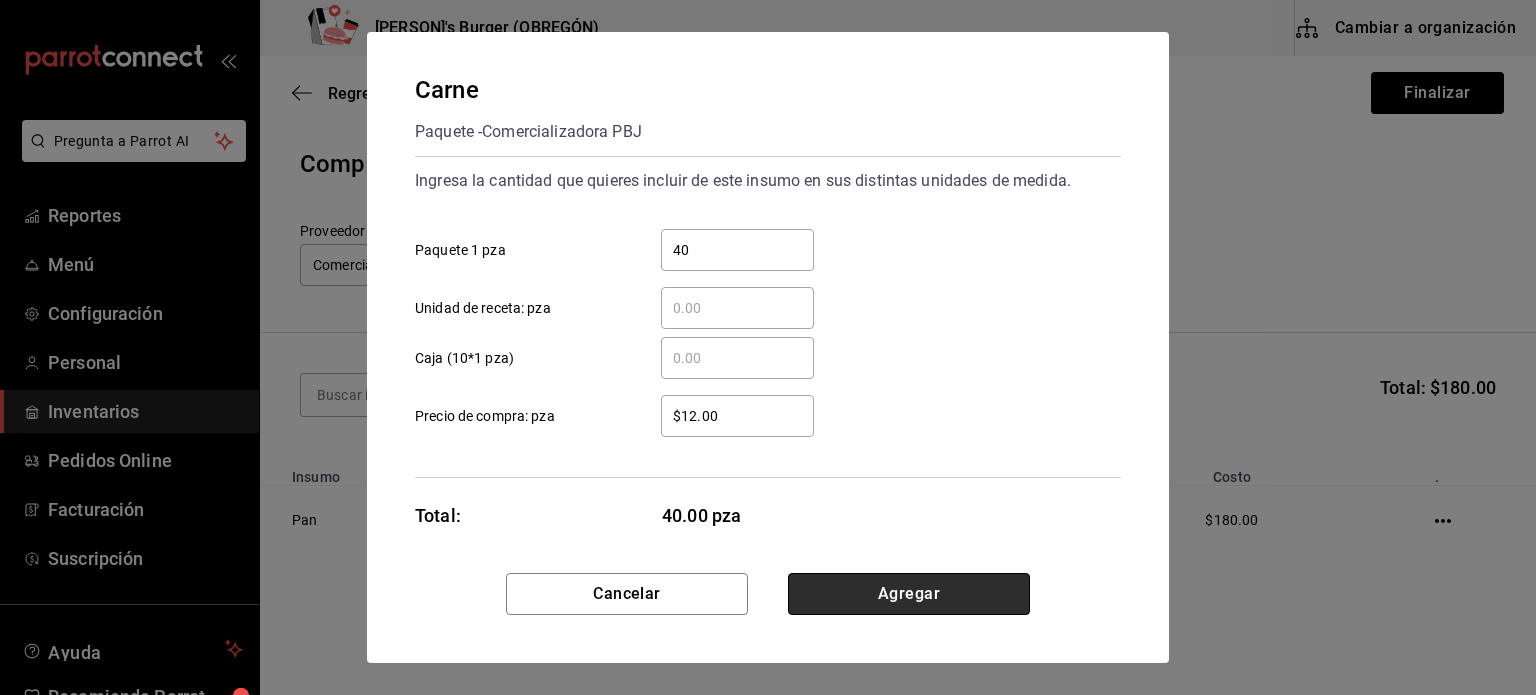 click on "Agregar" at bounding box center [909, 594] 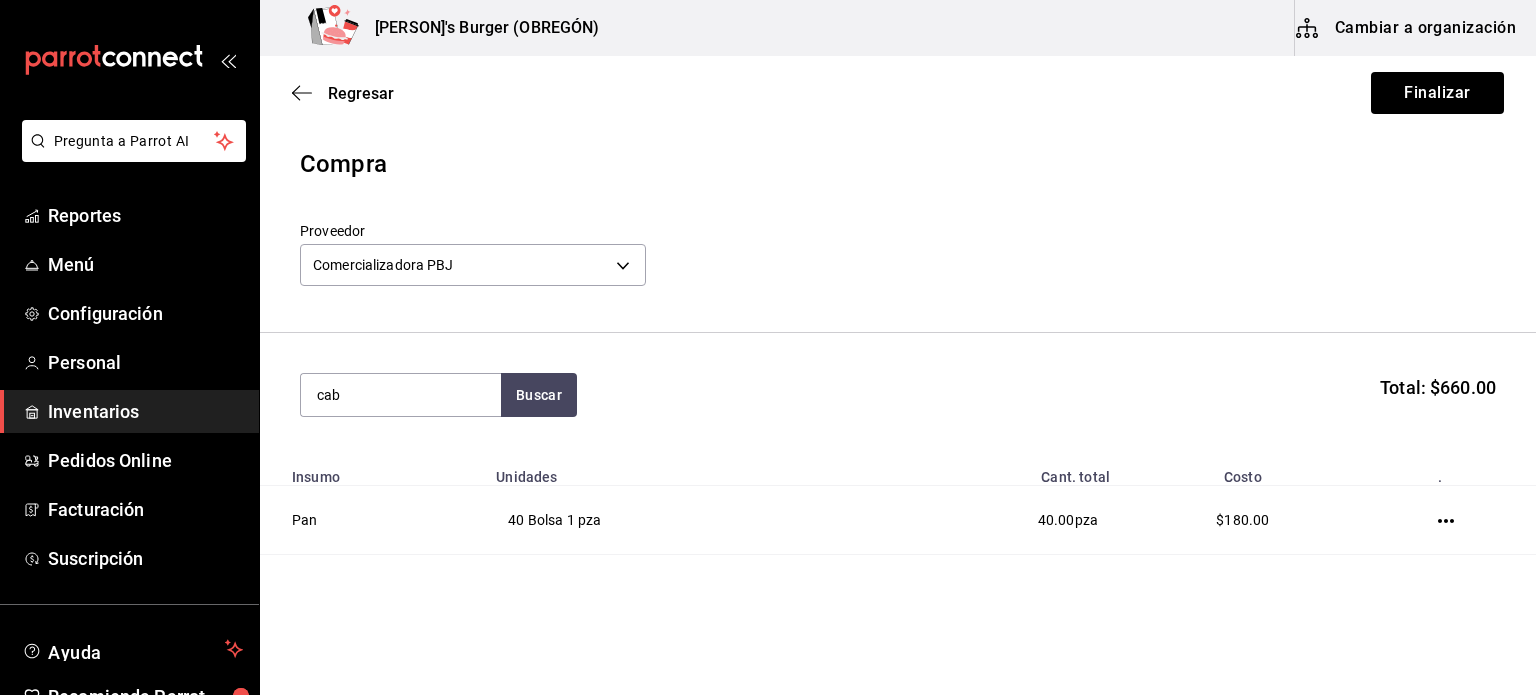 type on "cab" 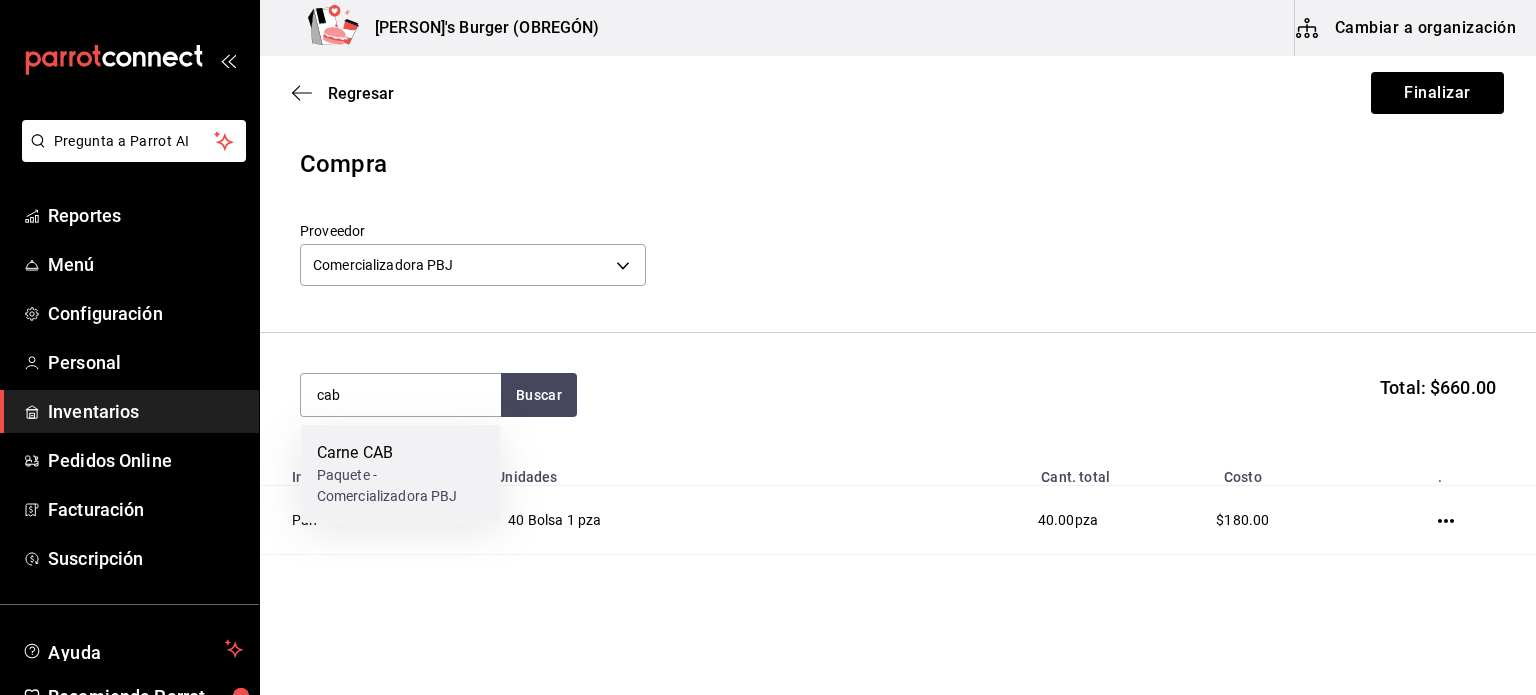 click on "Paquete - Comercializadora PBJ" at bounding box center (401, 486) 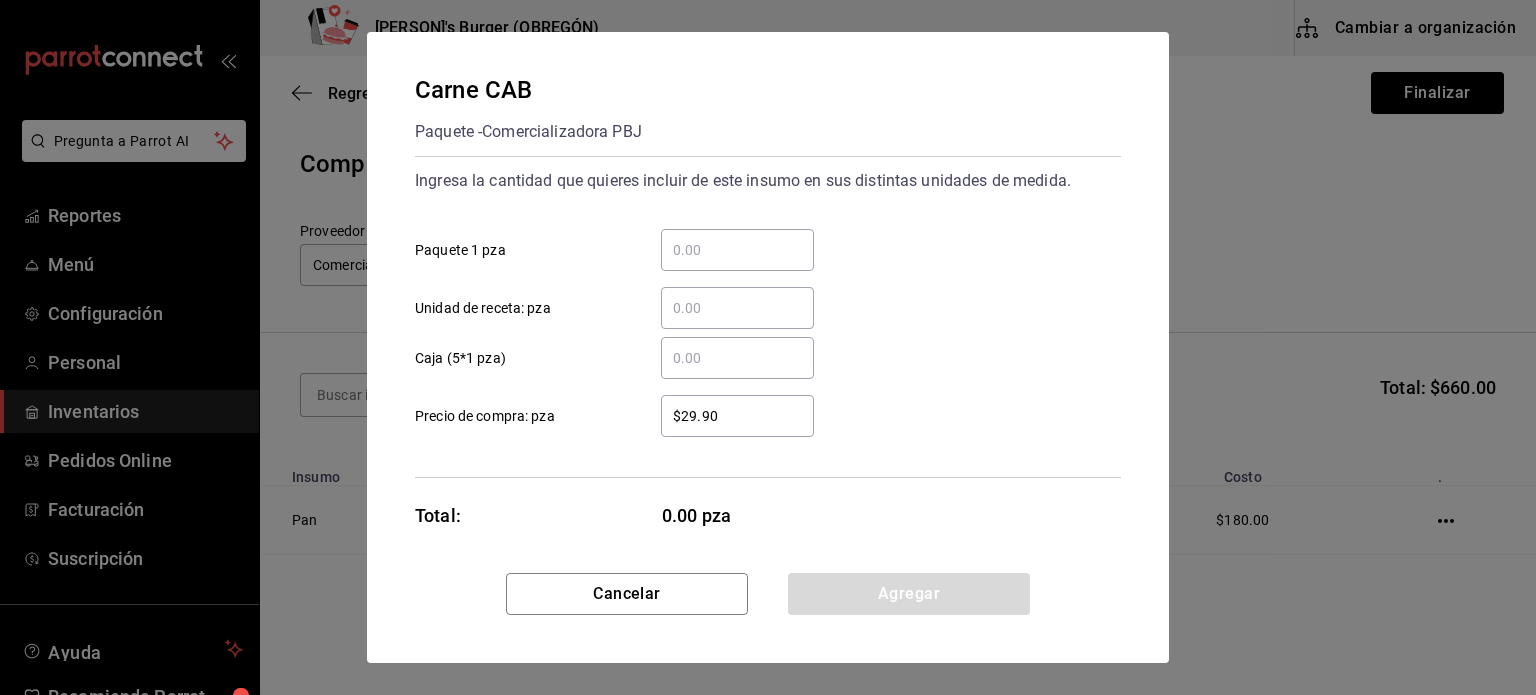 click on "​ Paquete 1 pza" at bounding box center (737, 250) 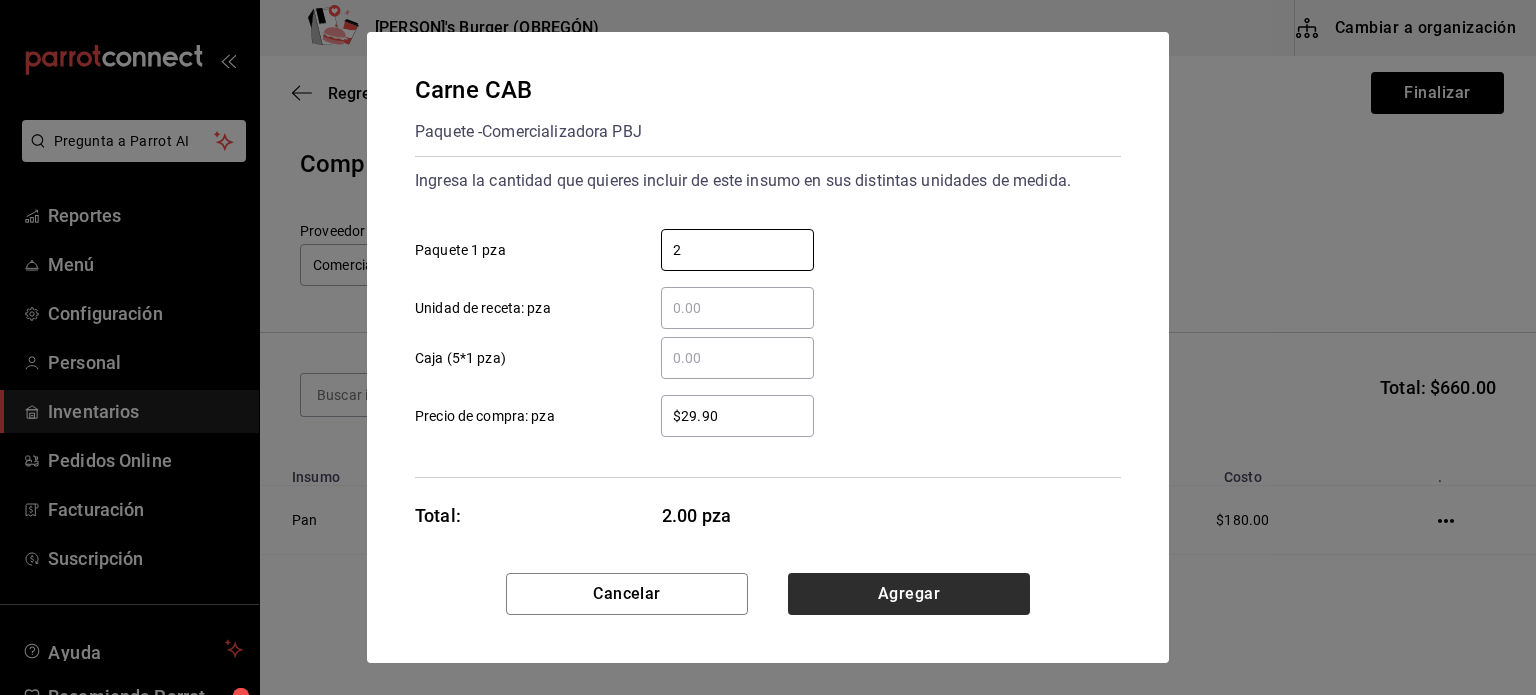 type on "2" 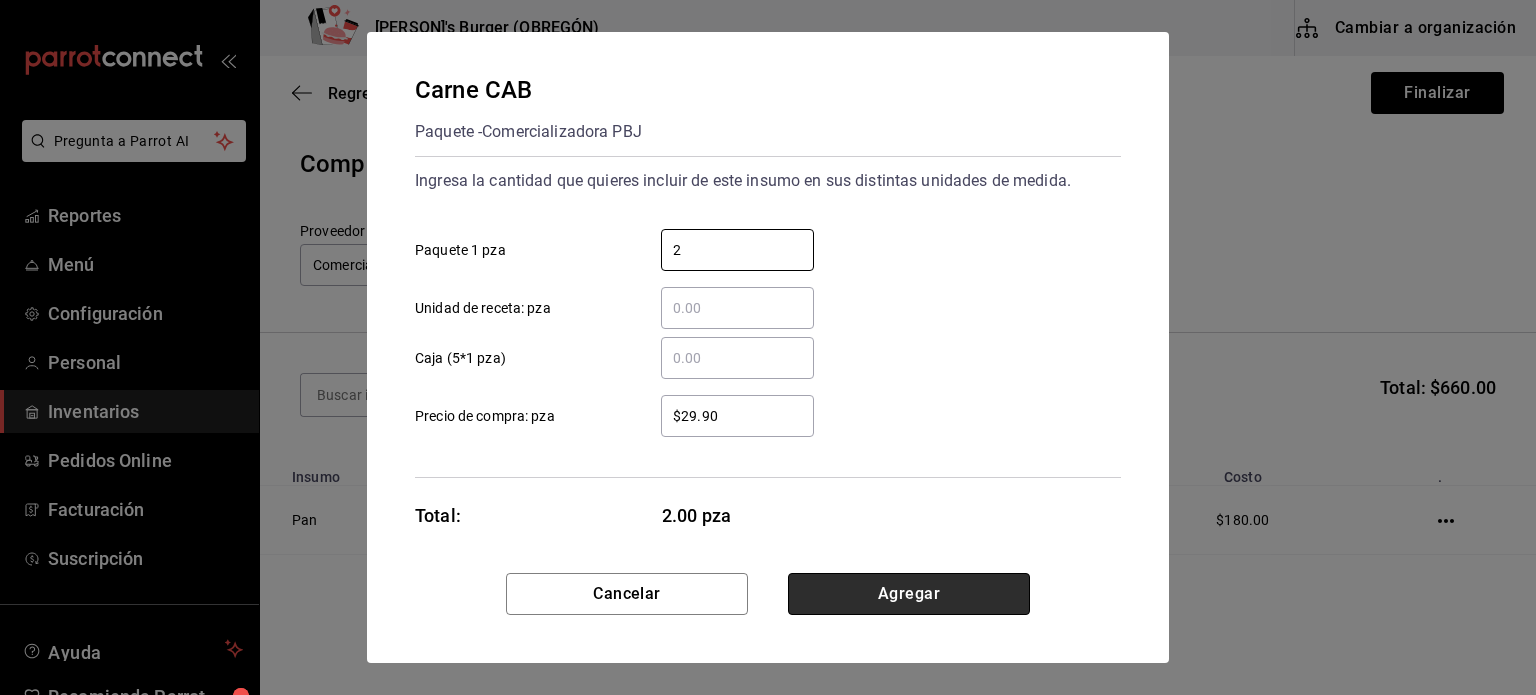 click on "Agregar" at bounding box center (909, 594) 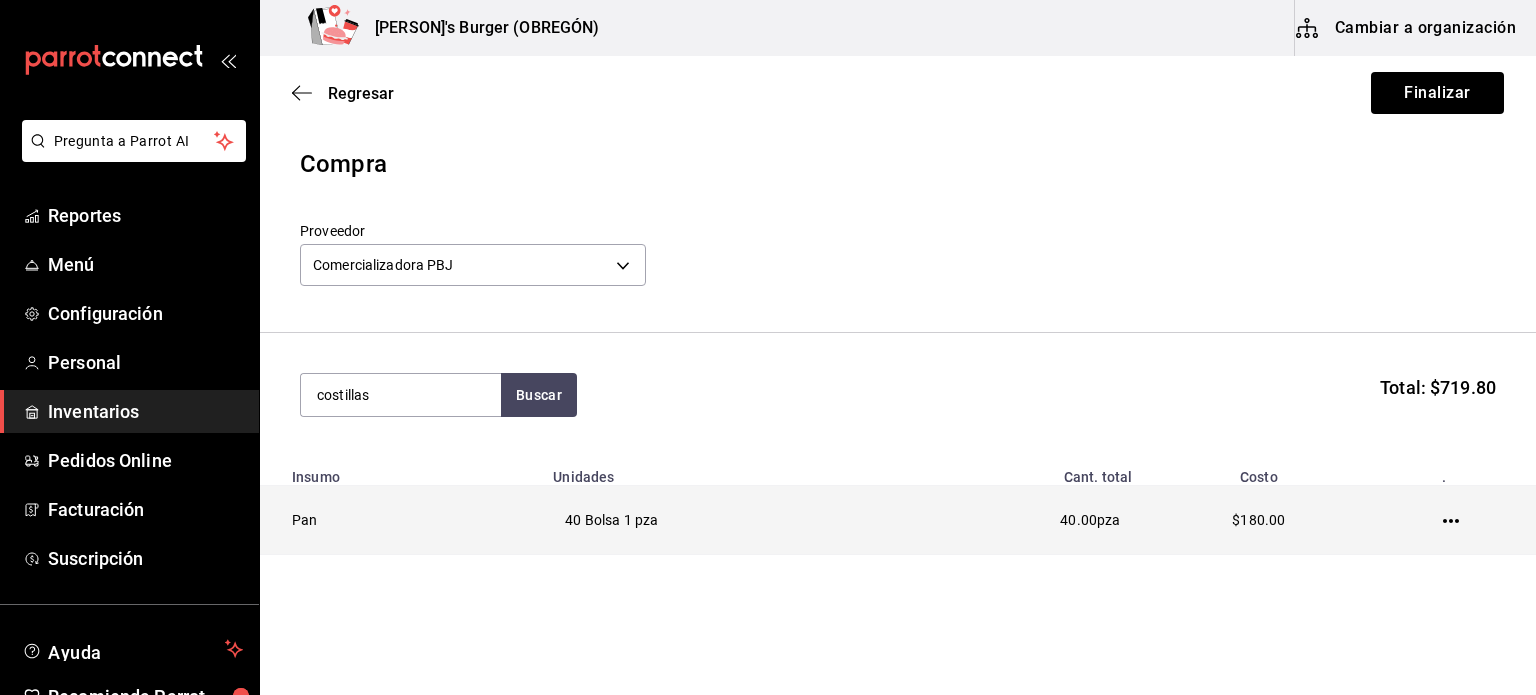 type on "costillas" 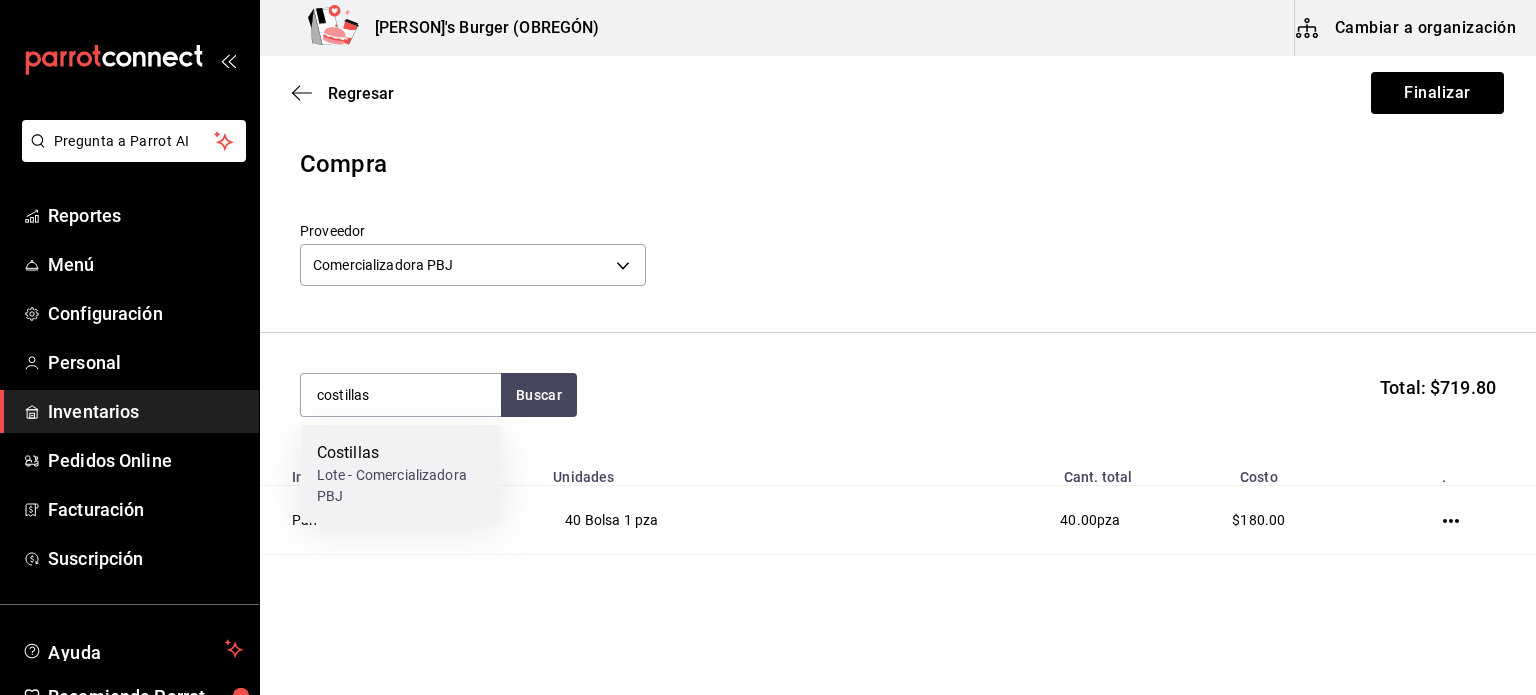 click on "Lote - Comercializadora PBJ" at bounding box center (401, 486) 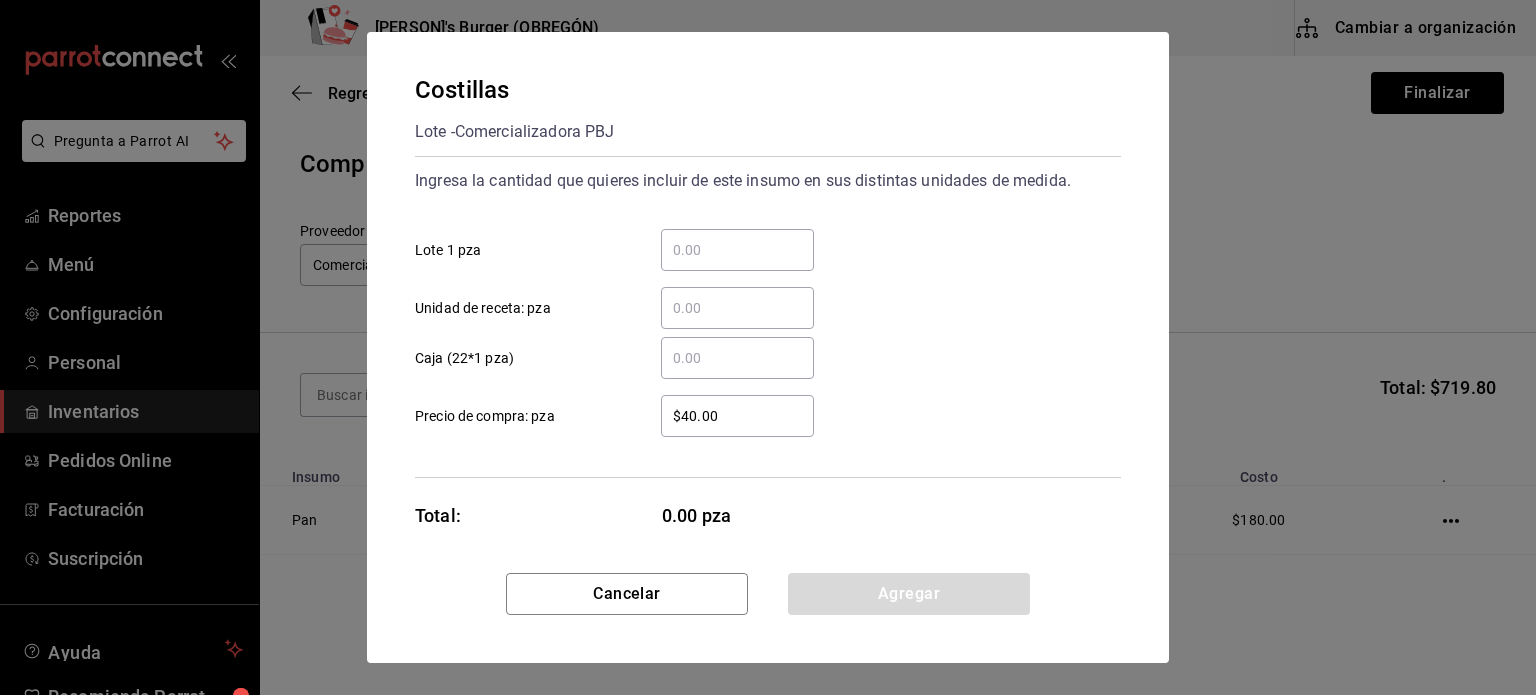 click on "​ Lote 1 pza" at bounding box center (737, 250) 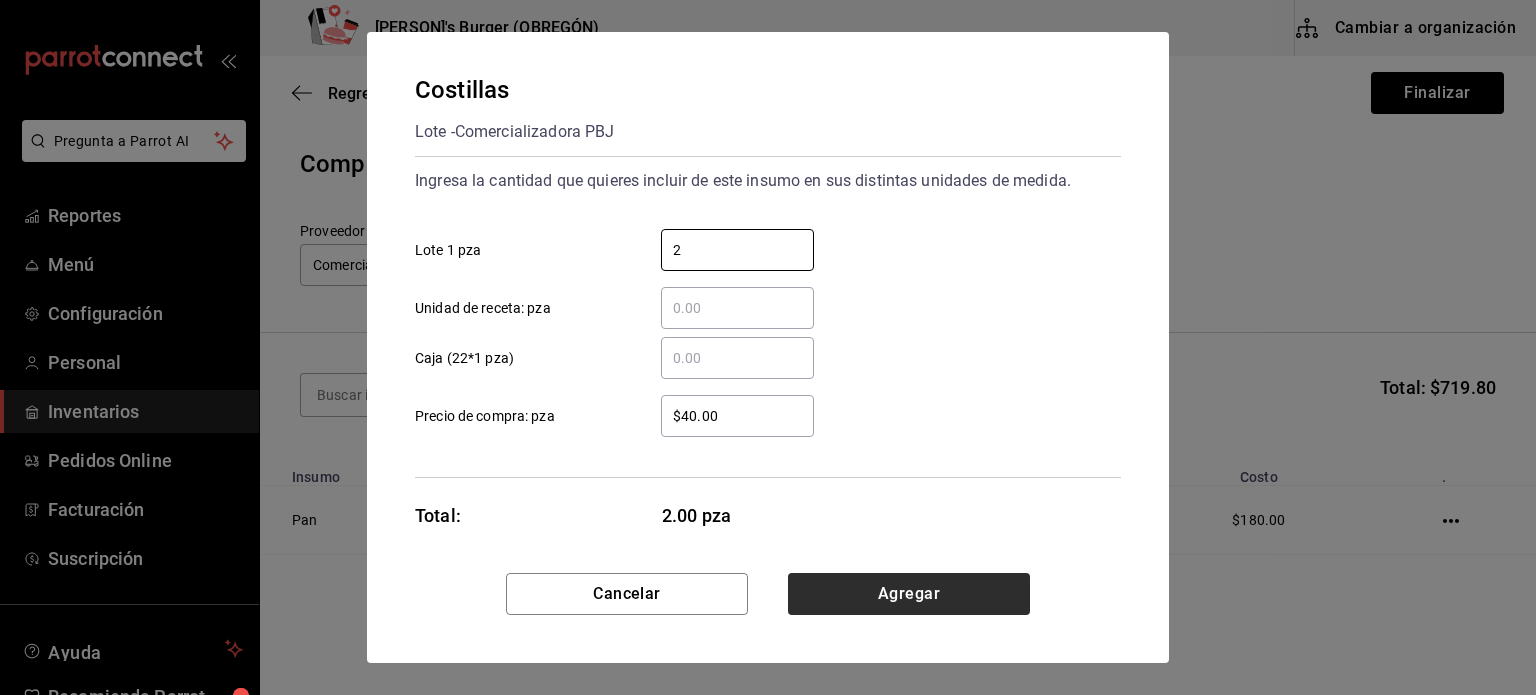 type on "2" 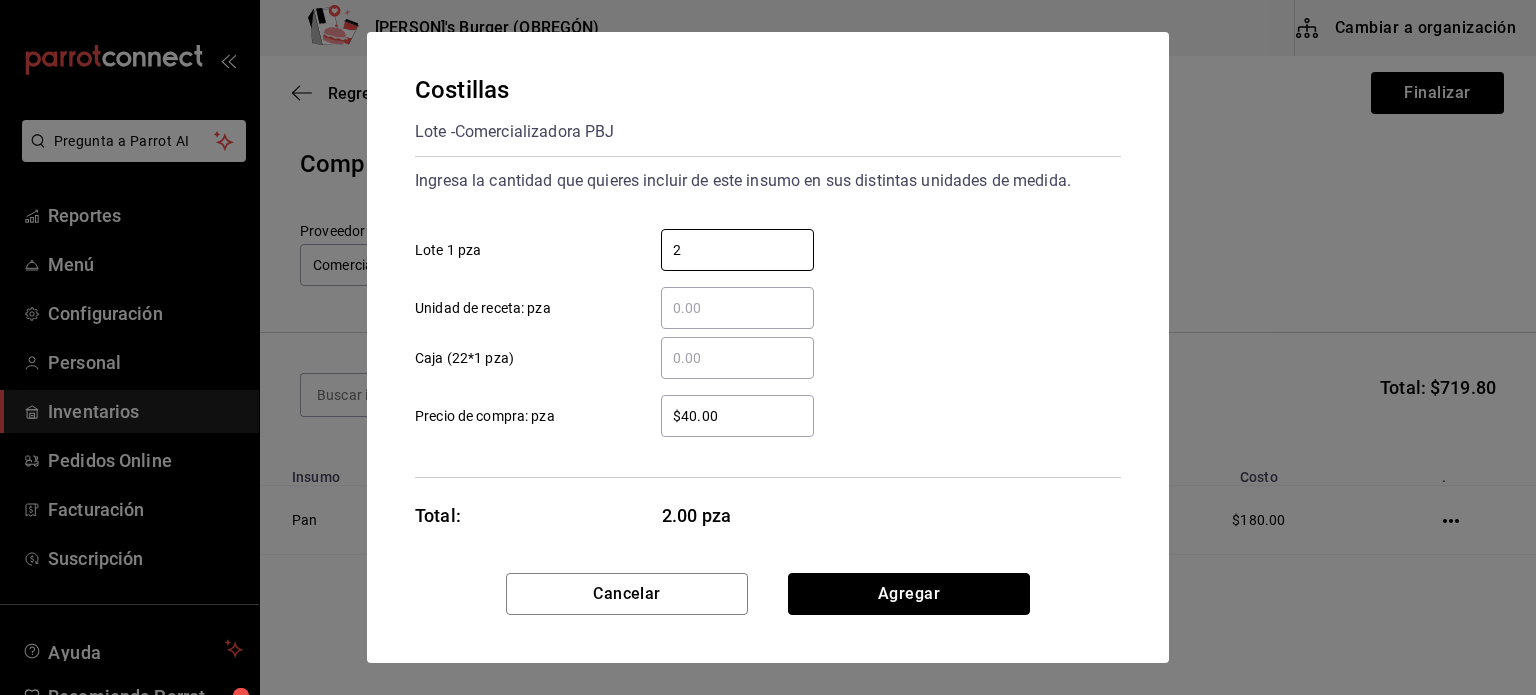 click on "Agregar" at bounding box center (909, 594) 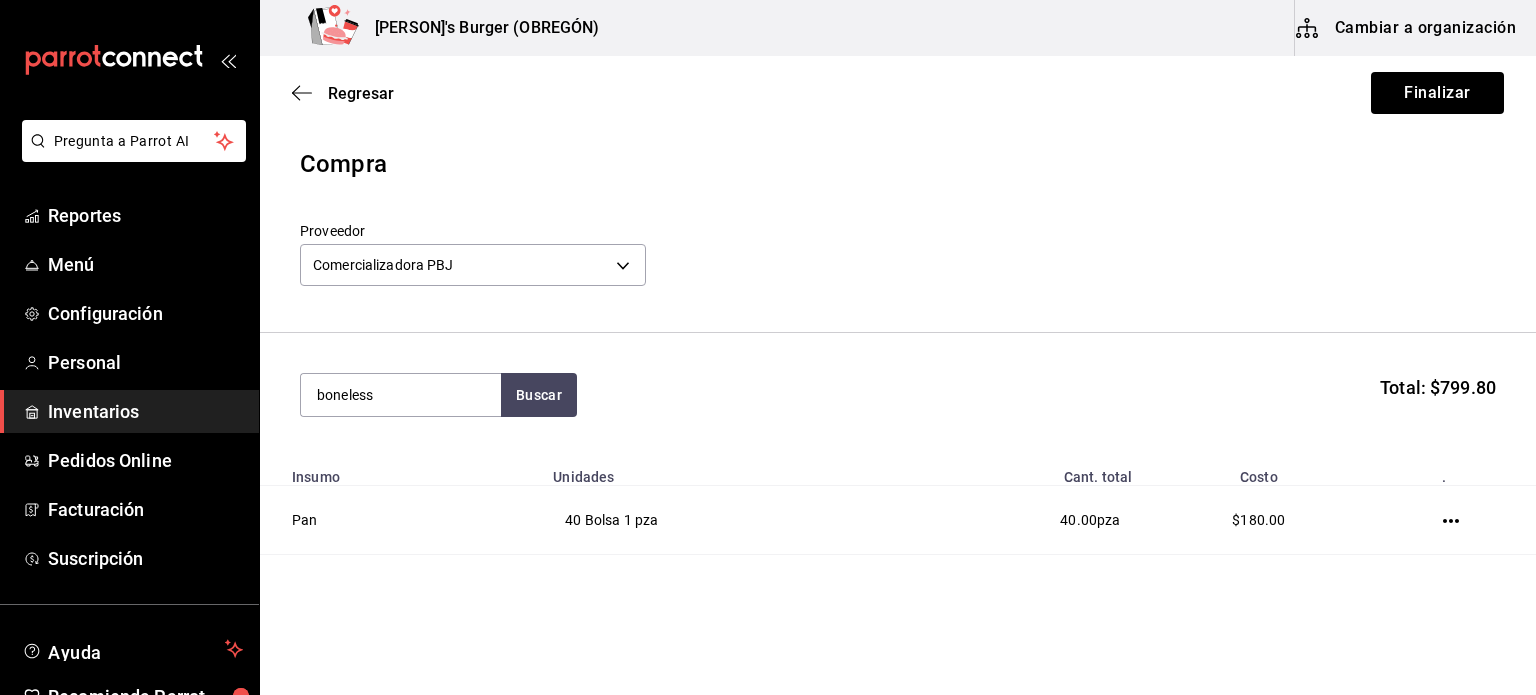 type on "boneless" 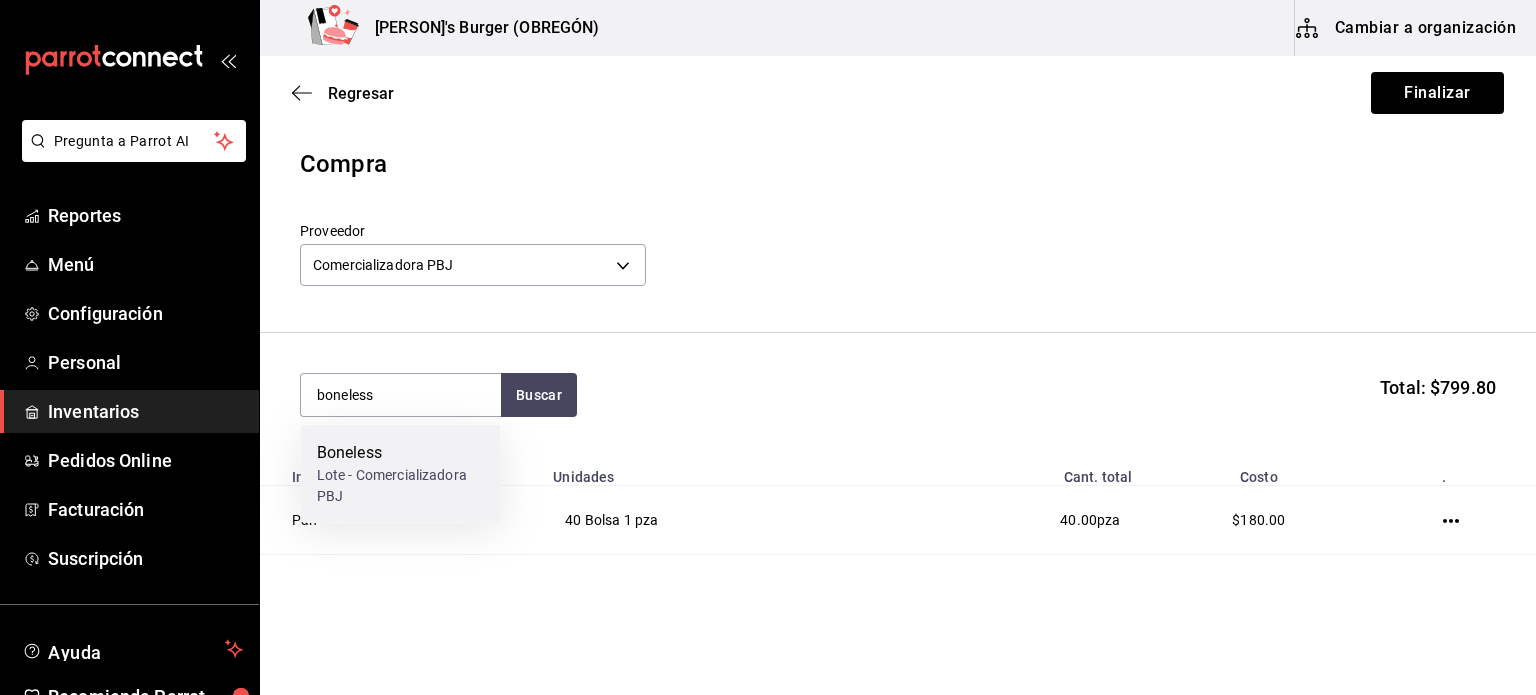 click on "Boneless" at bounding box center [401, 453] 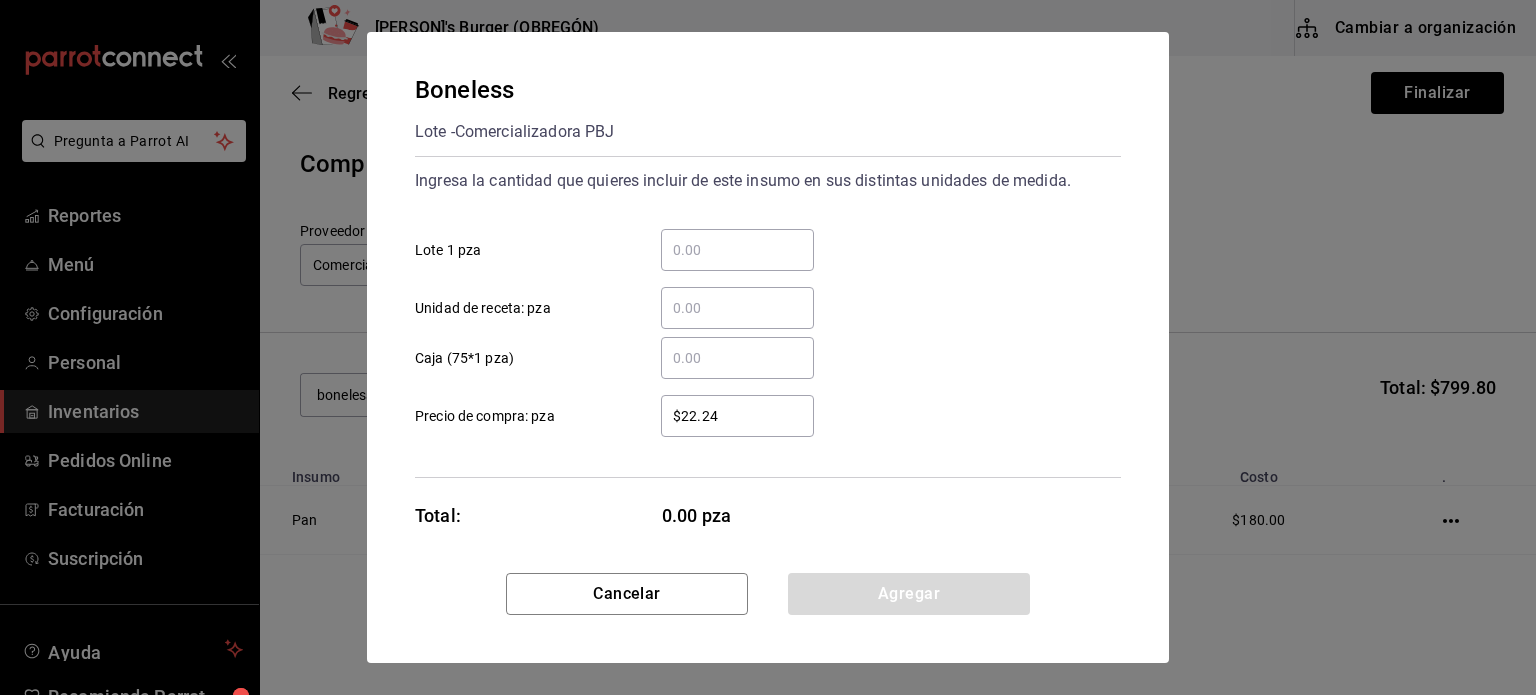 type 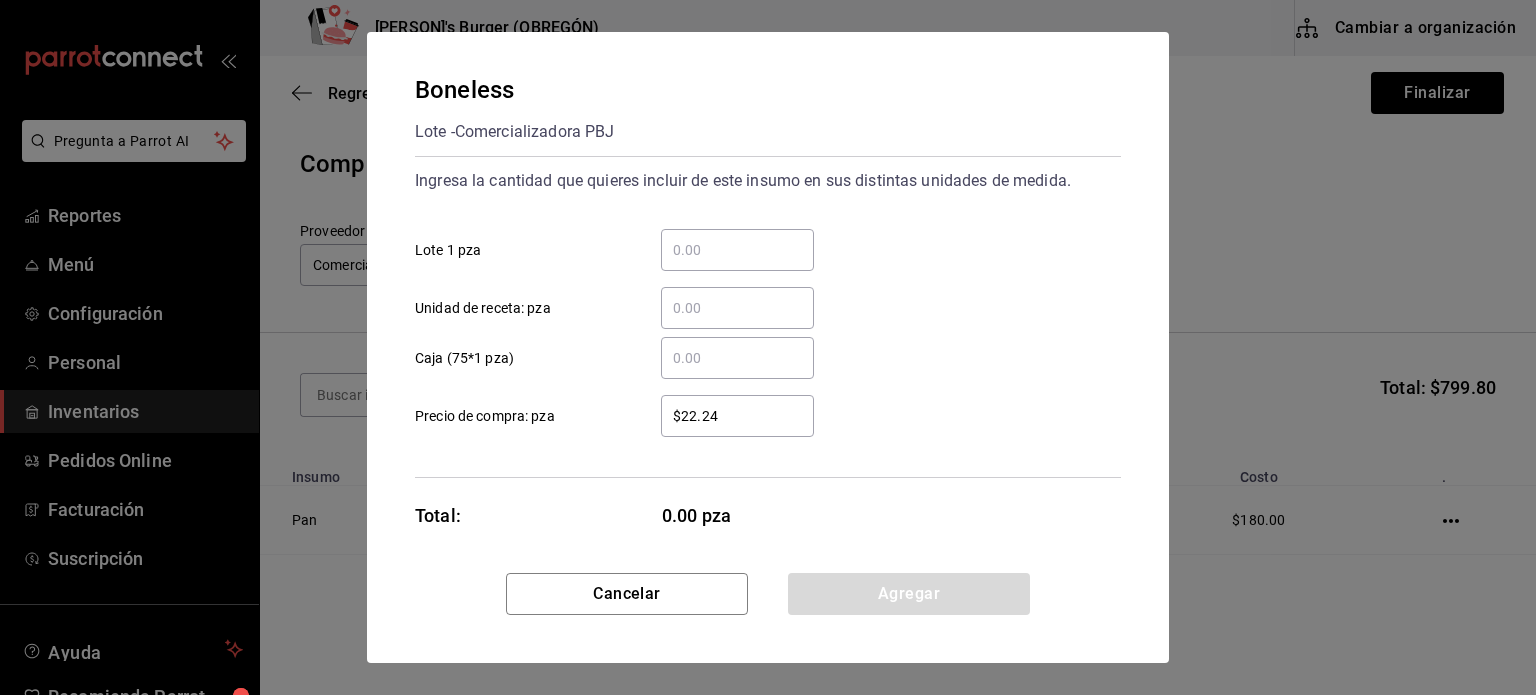 drag, startPoint x: 782, startPoint y: 251, endPoint x: 781, endPoint y: 261, distance: 10.049875 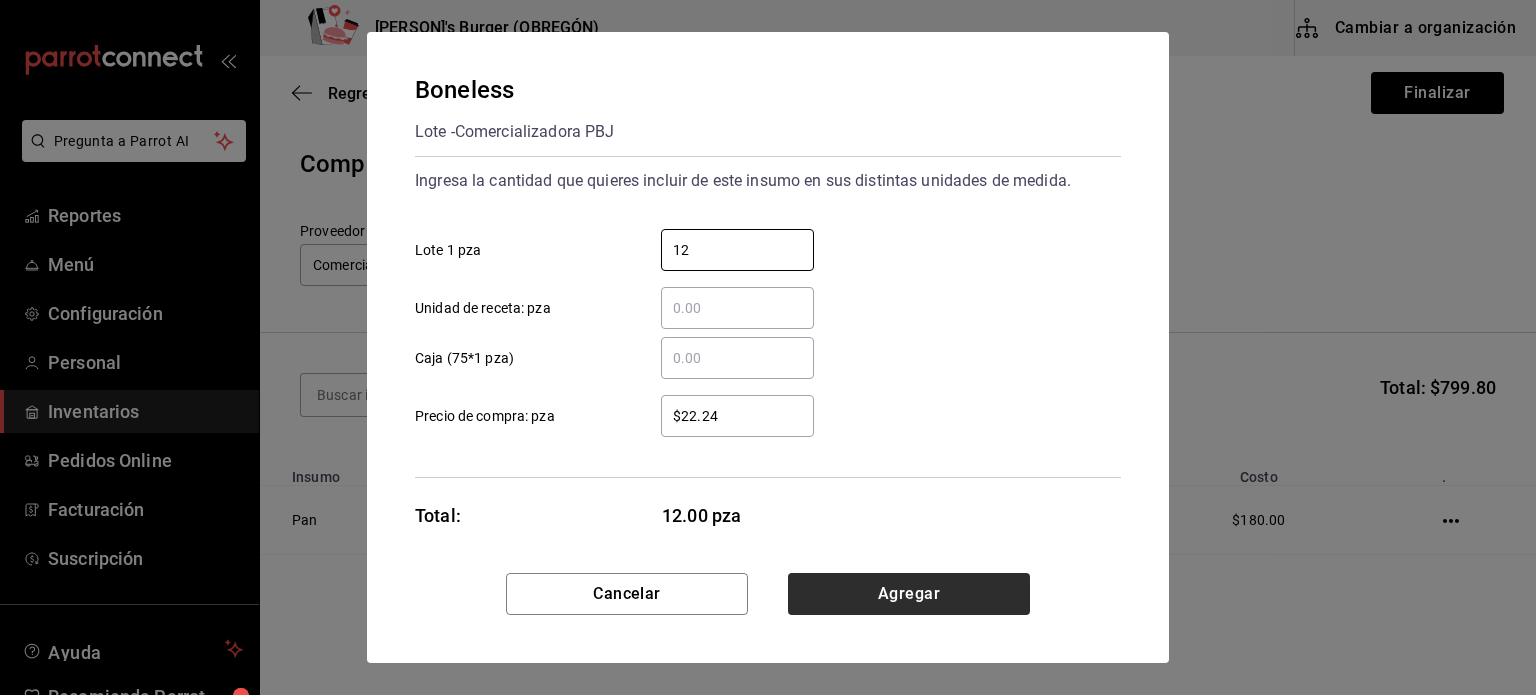 type on "12" 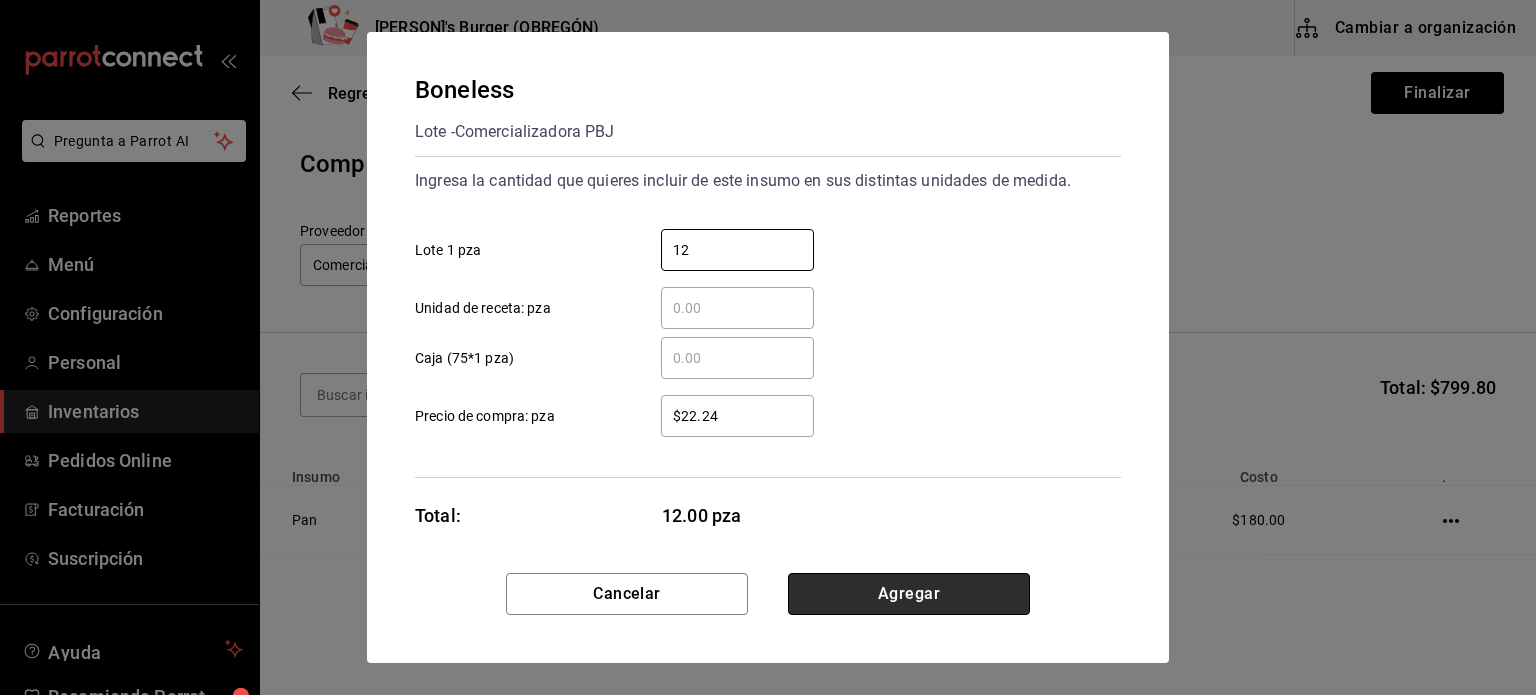 click on "Agregar" at bounding box center (909, 594) 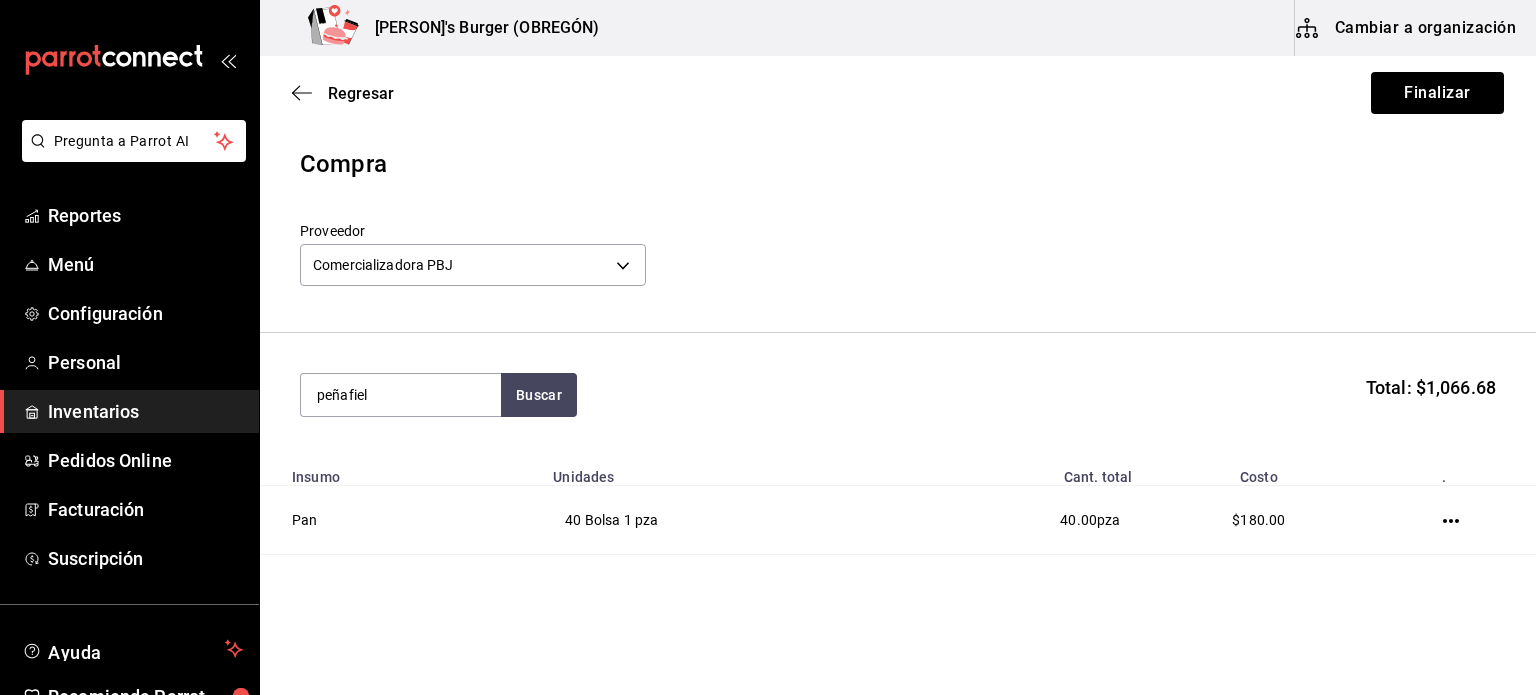 type on "peñafiel" 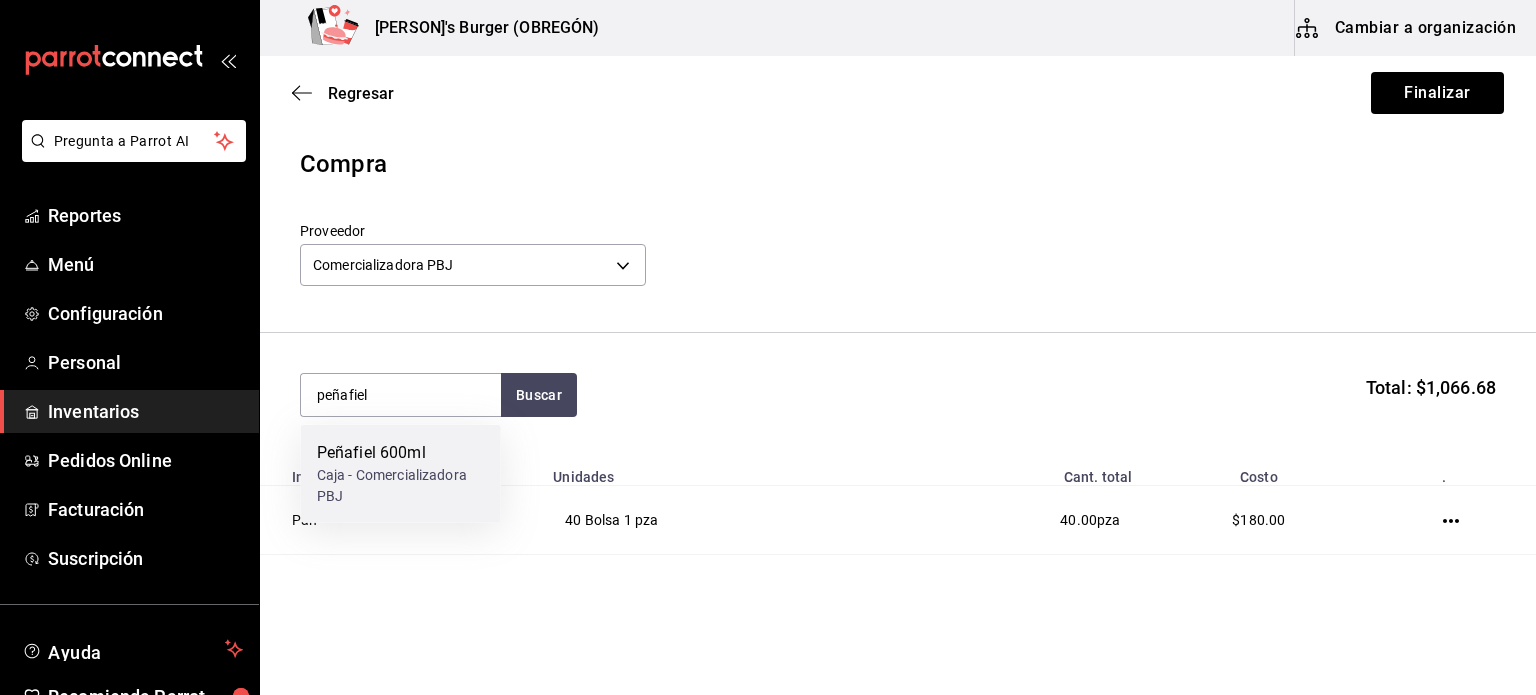 click on "Caja - Comercializadora PBJ" at bounding box center (401, 486) 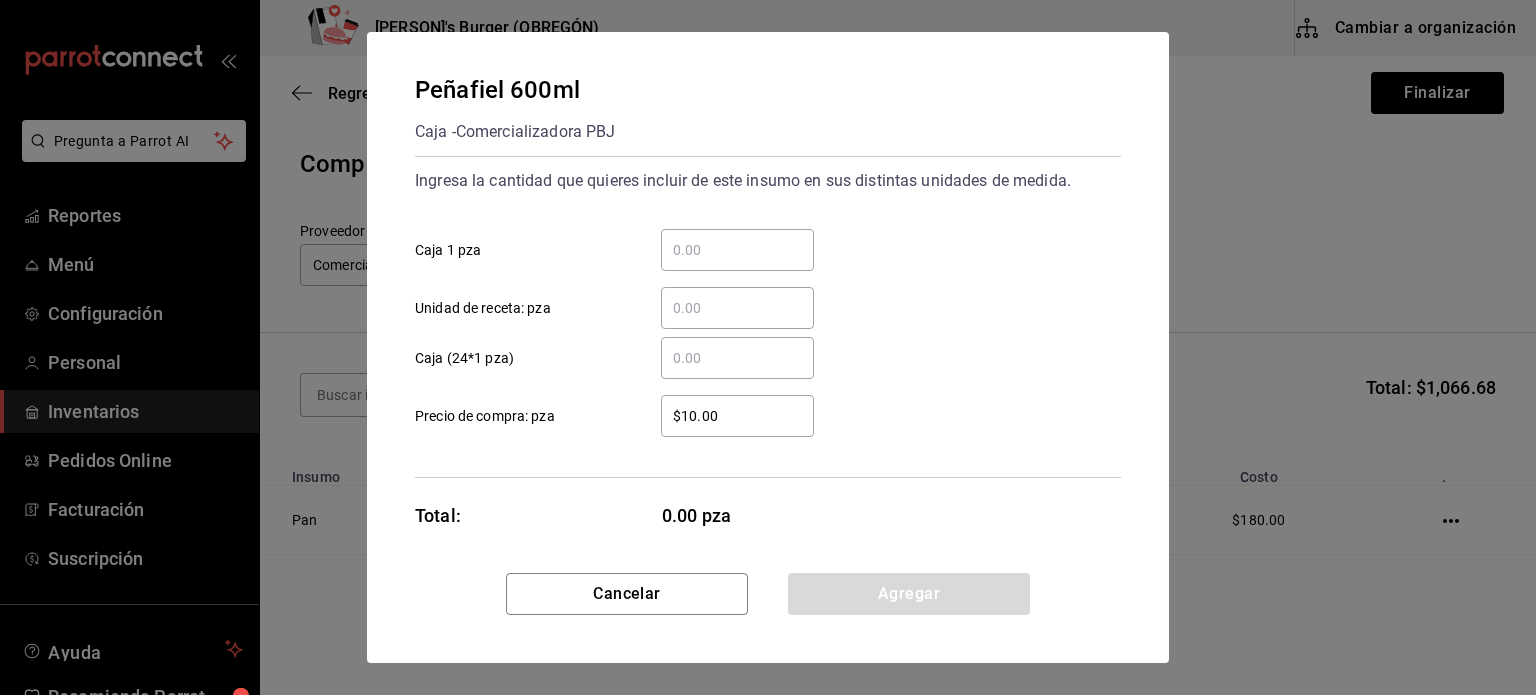 click on "​ Caja 1 pza" at bounding box center [737, 250] 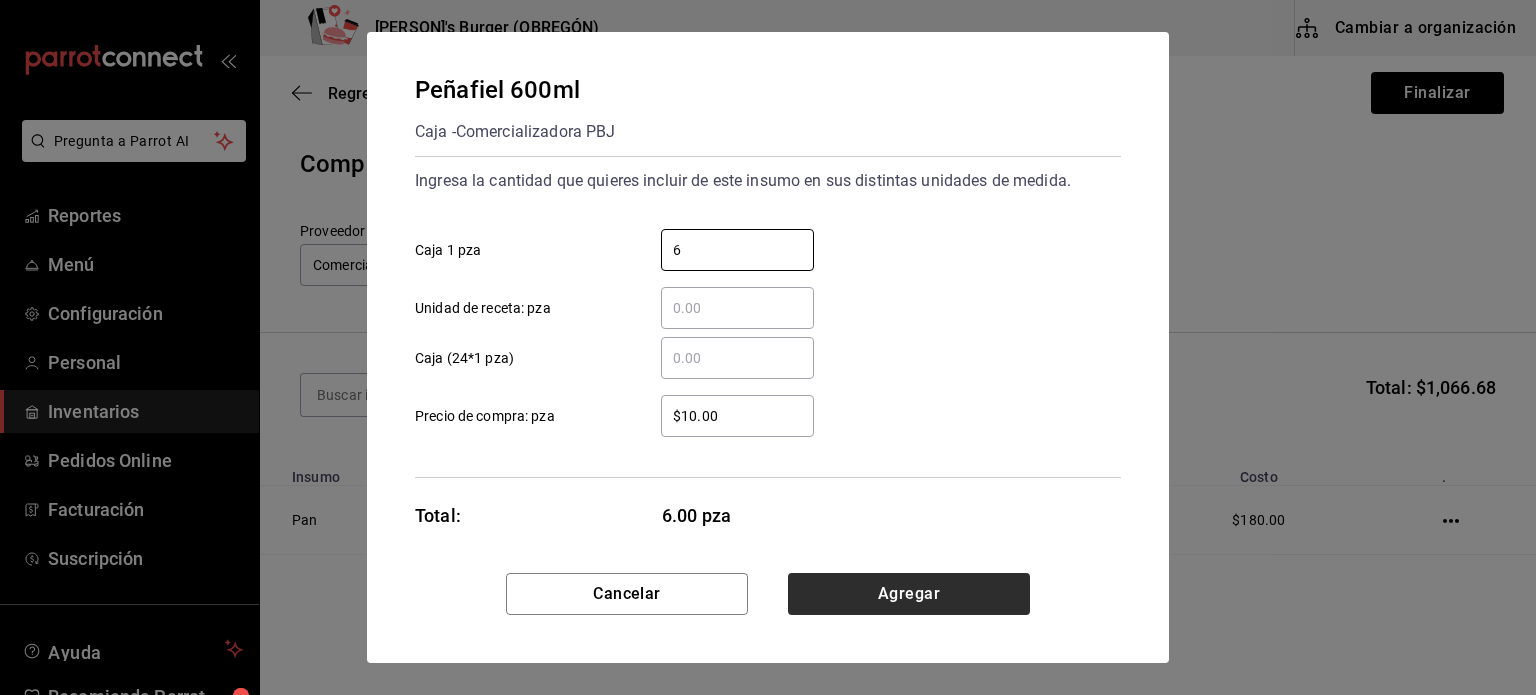 type on "6" 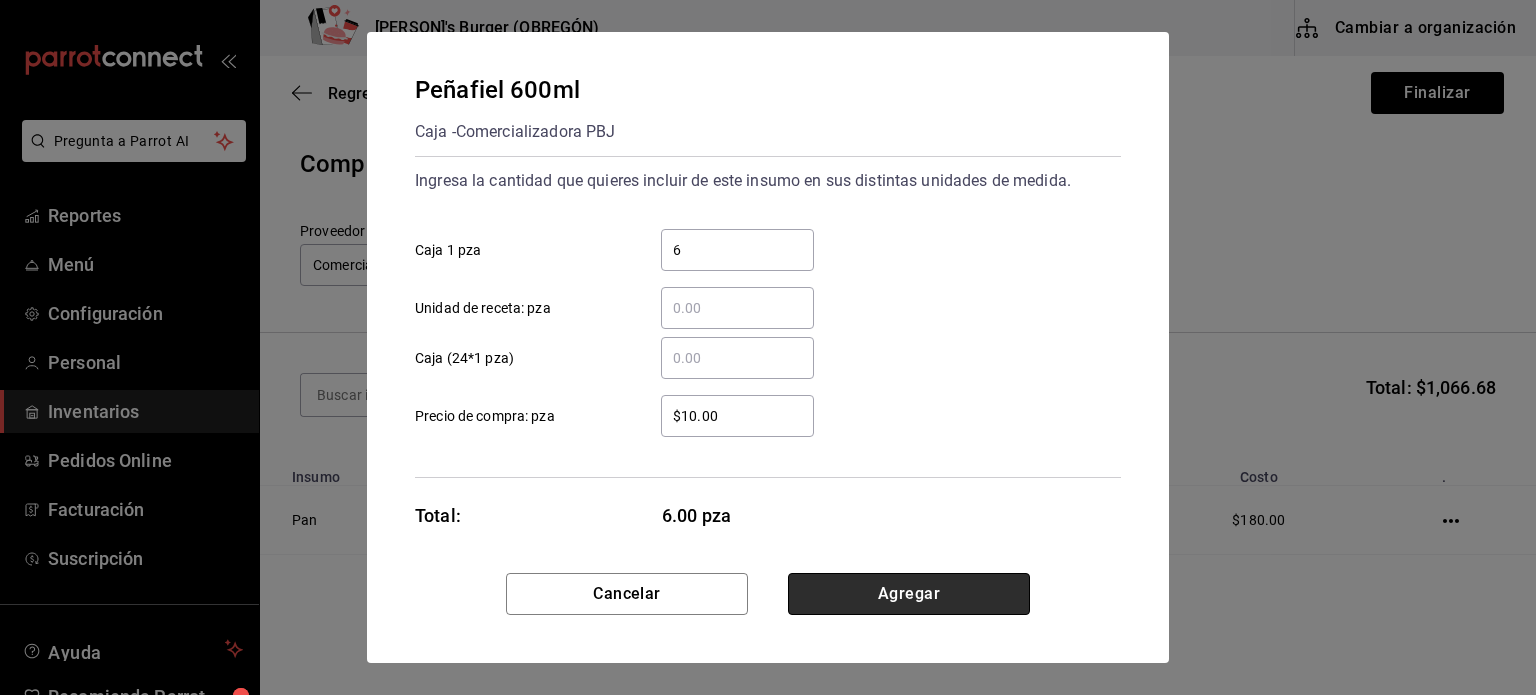 click on "Agregar" at bounding box center (909, 594) 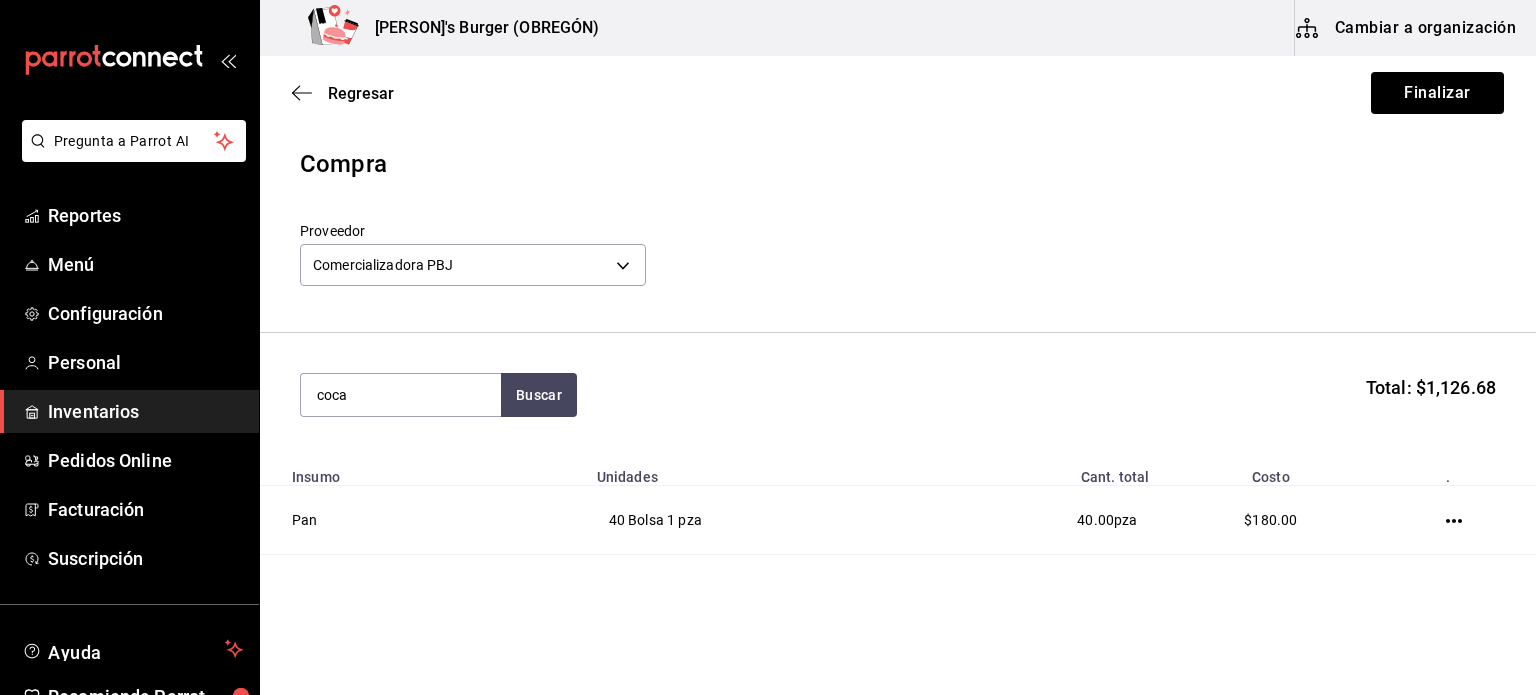 type on "coca" 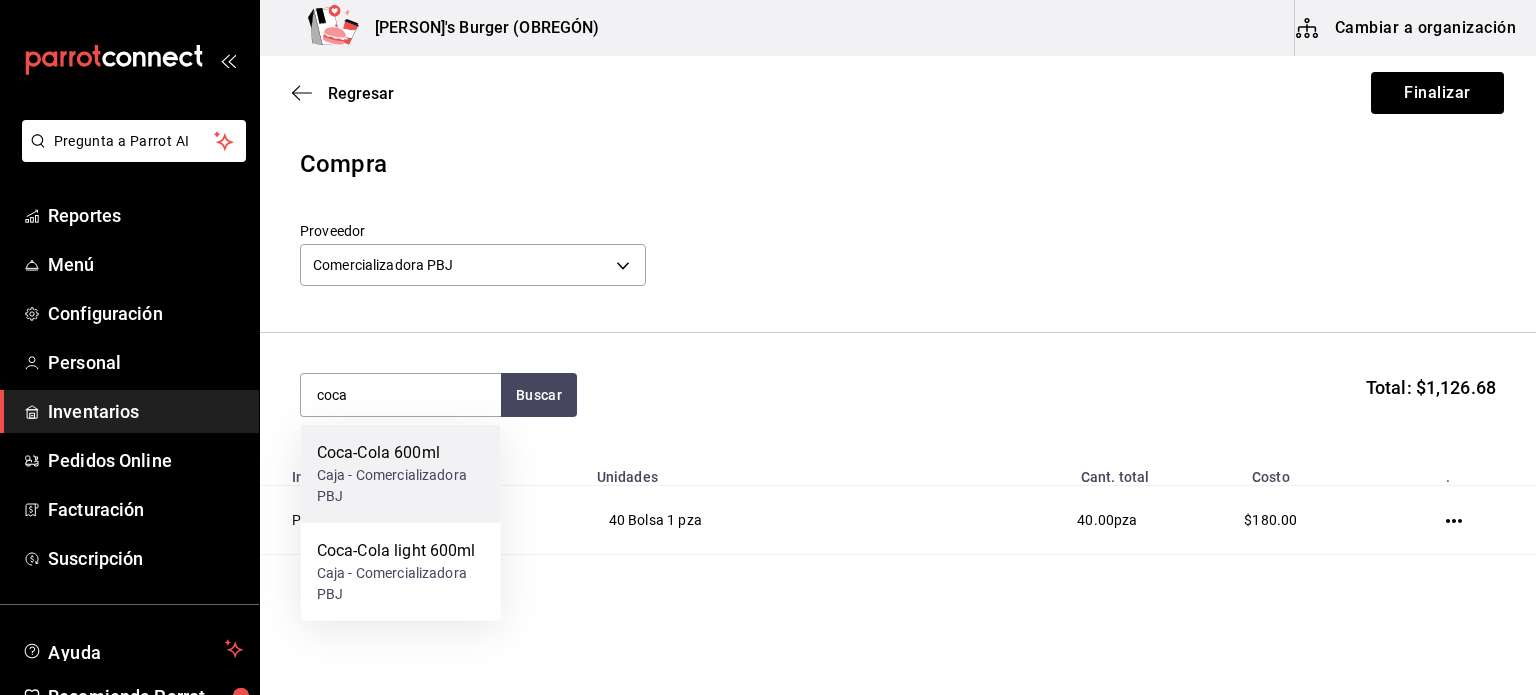 click on "Caja - Comercializadora PBJ" at bounding box center [401, 486] 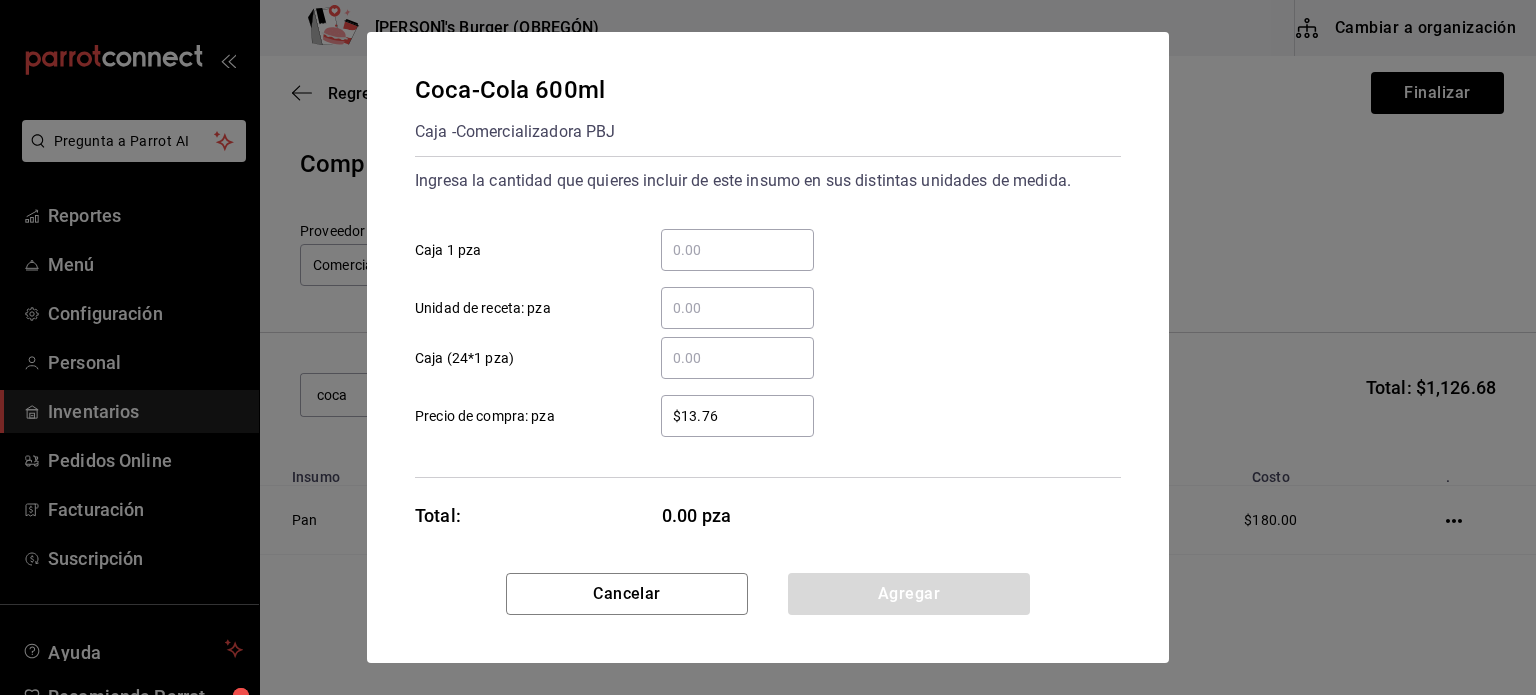 type 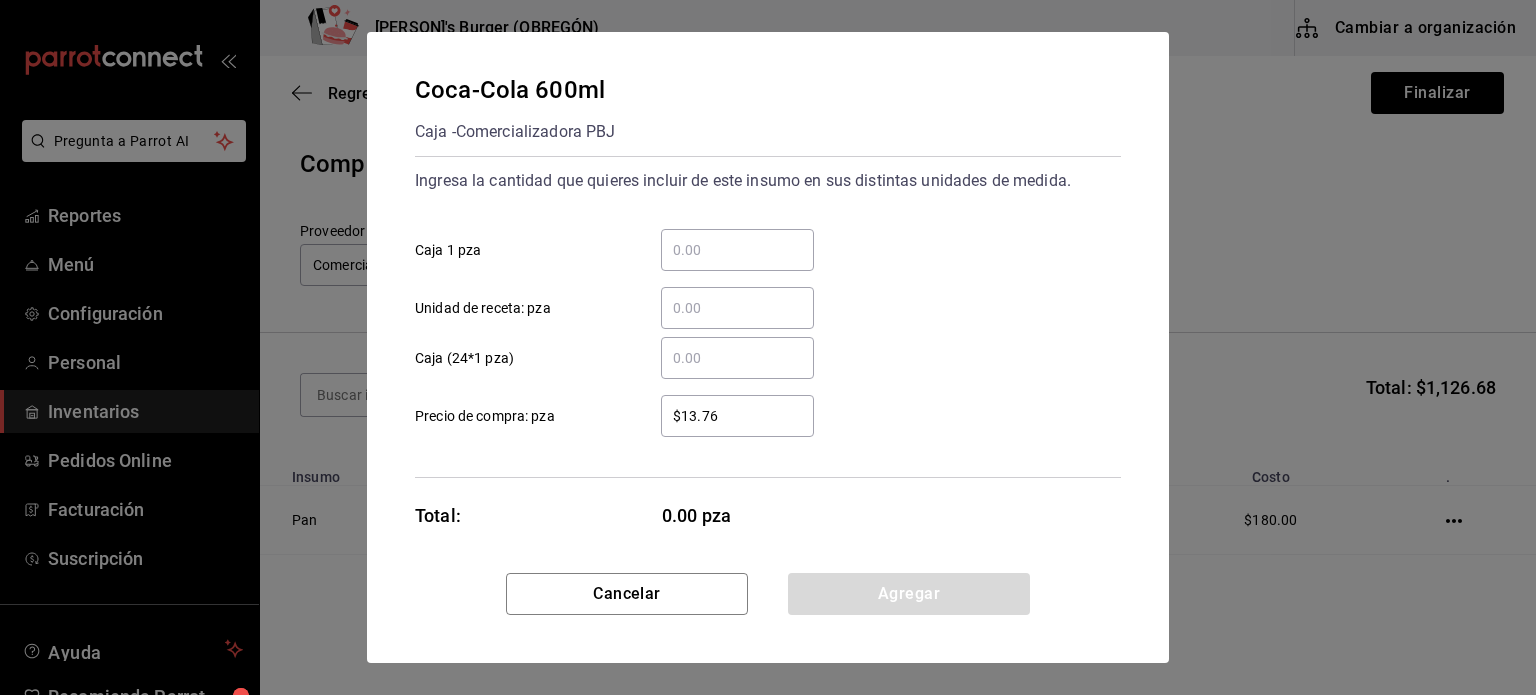 click on "​ Caja 1 pza" at bounding box center (737, 250) 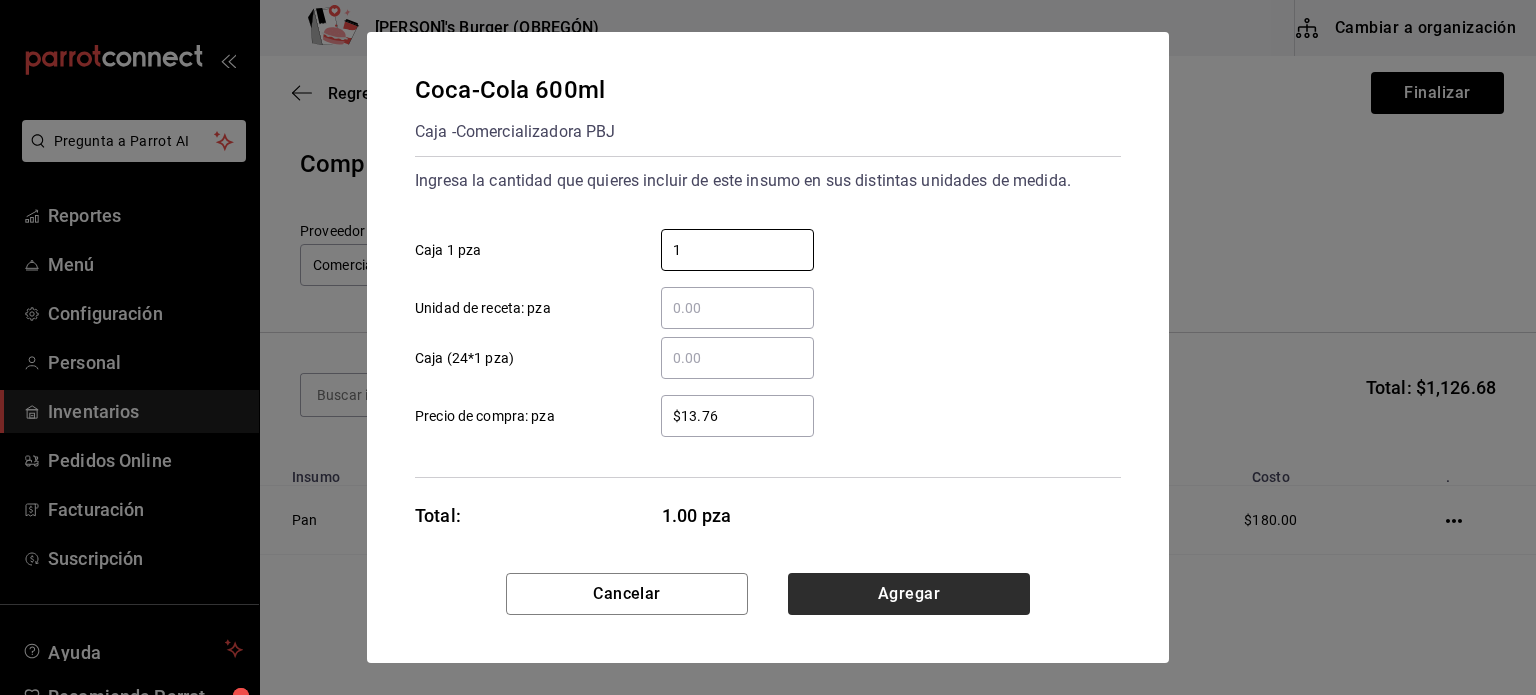 type on "1" 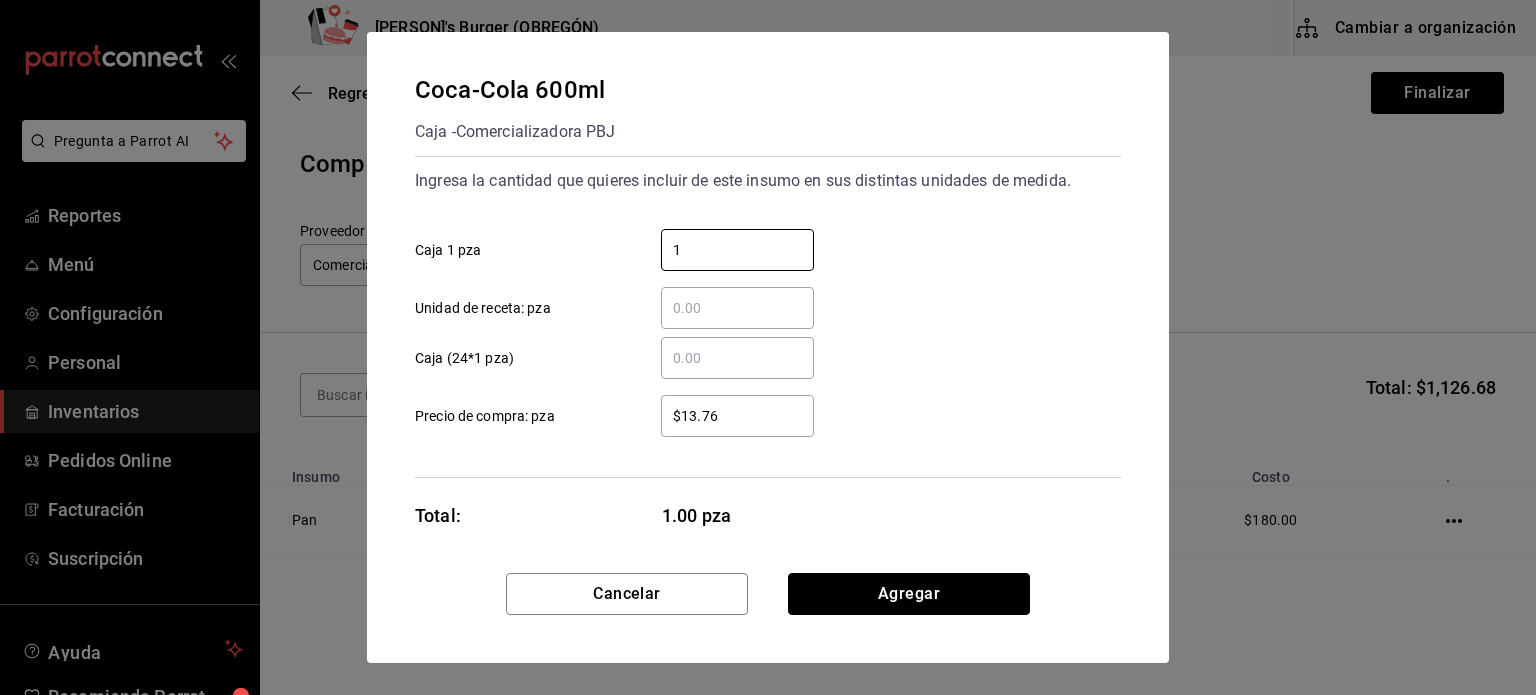 click on "Agregar" at bounding box center [909, 594] 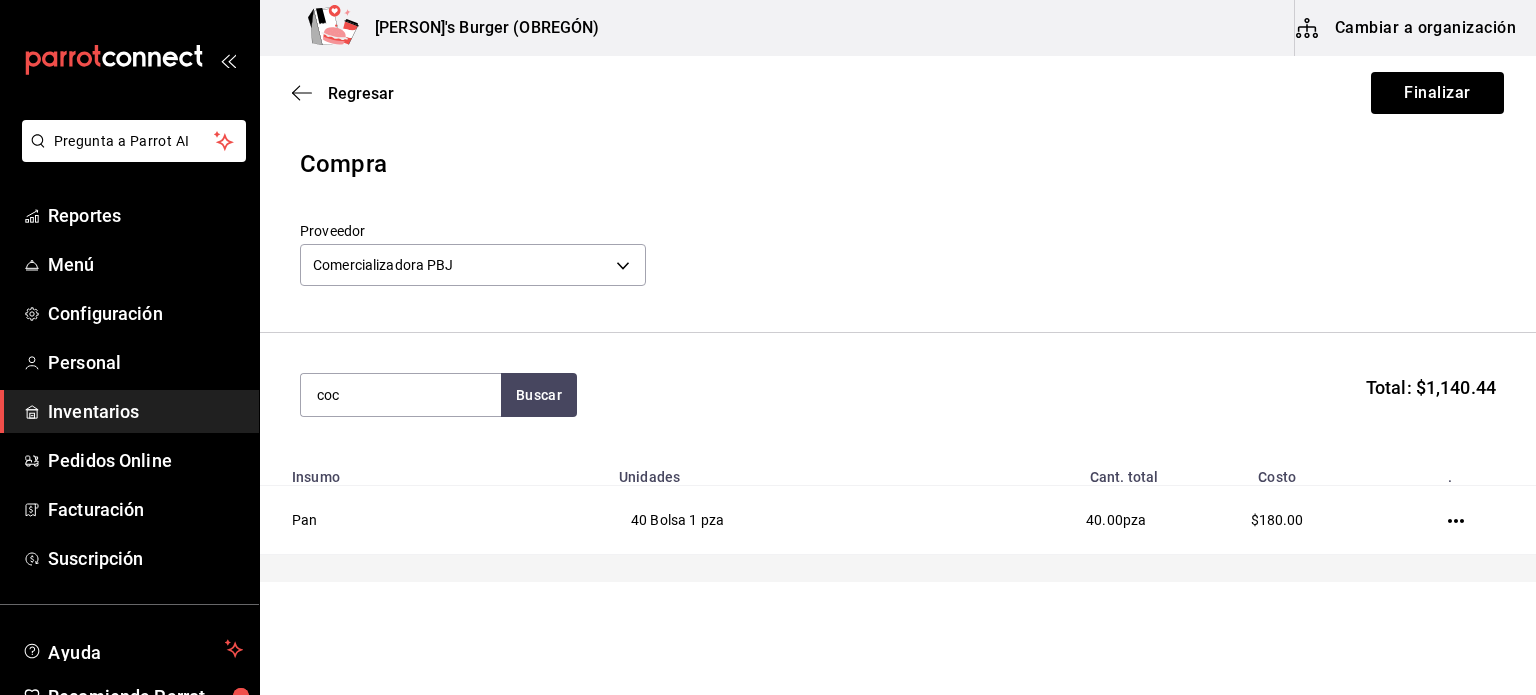 type on "coca" 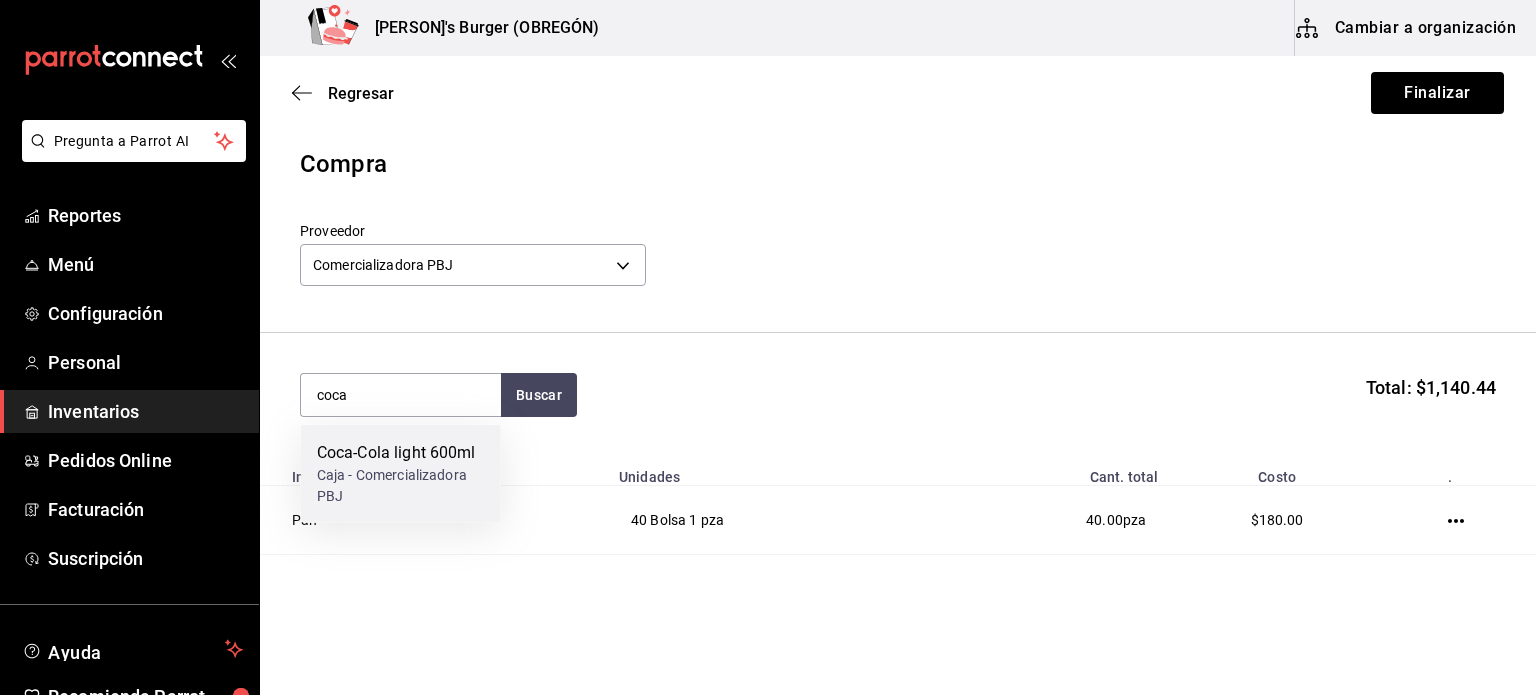 click on "Coca-Cola light 600ml" at bounding box center (401, 453) 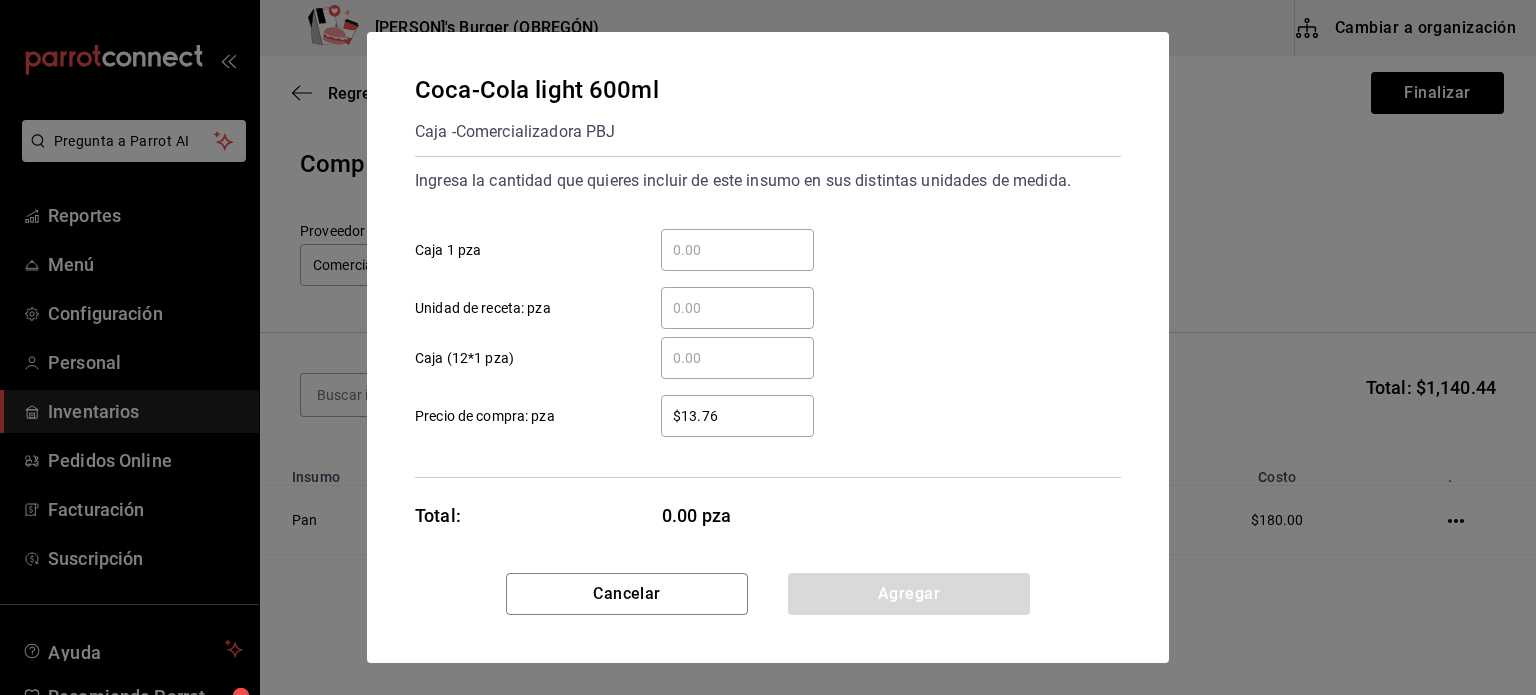 click on "​" at bounding box center [737, 250] 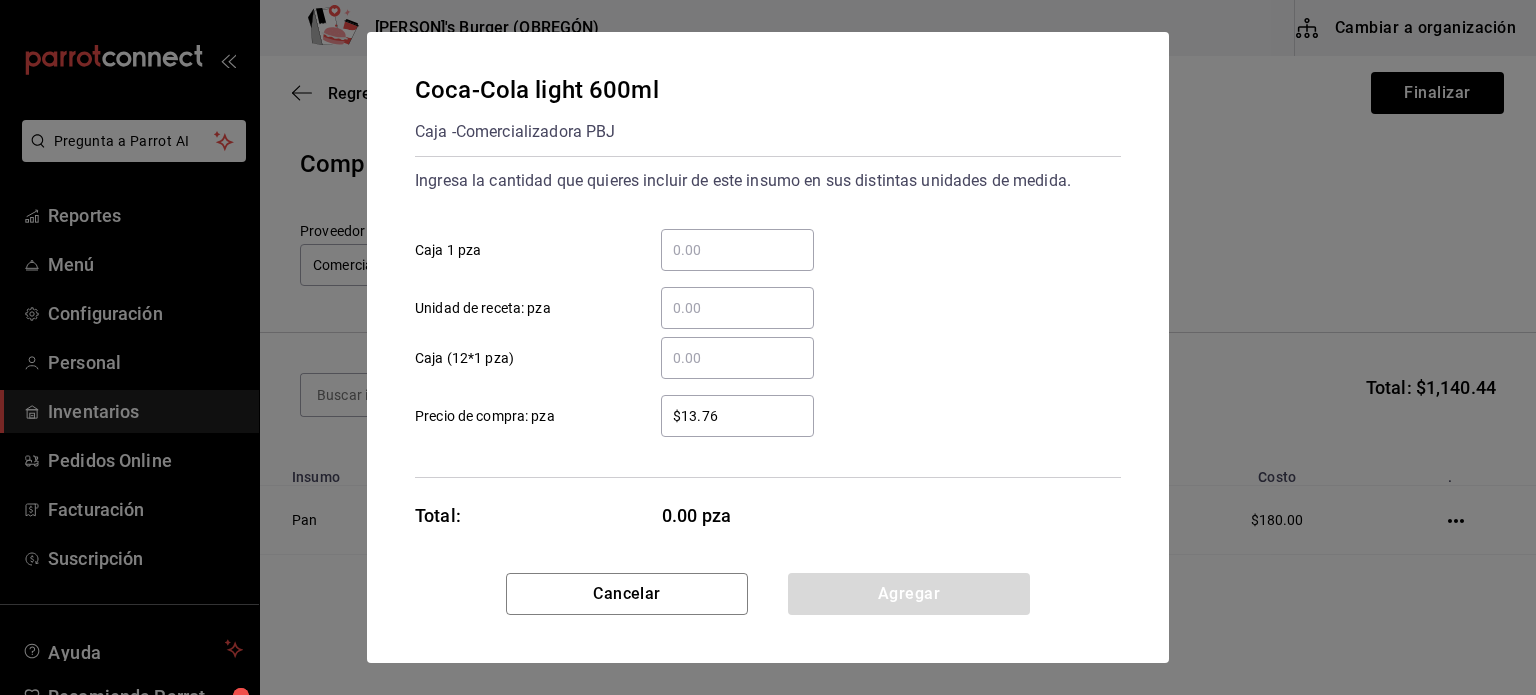 click on "​ Caja 1 pza" at bounding box center (737, 250) 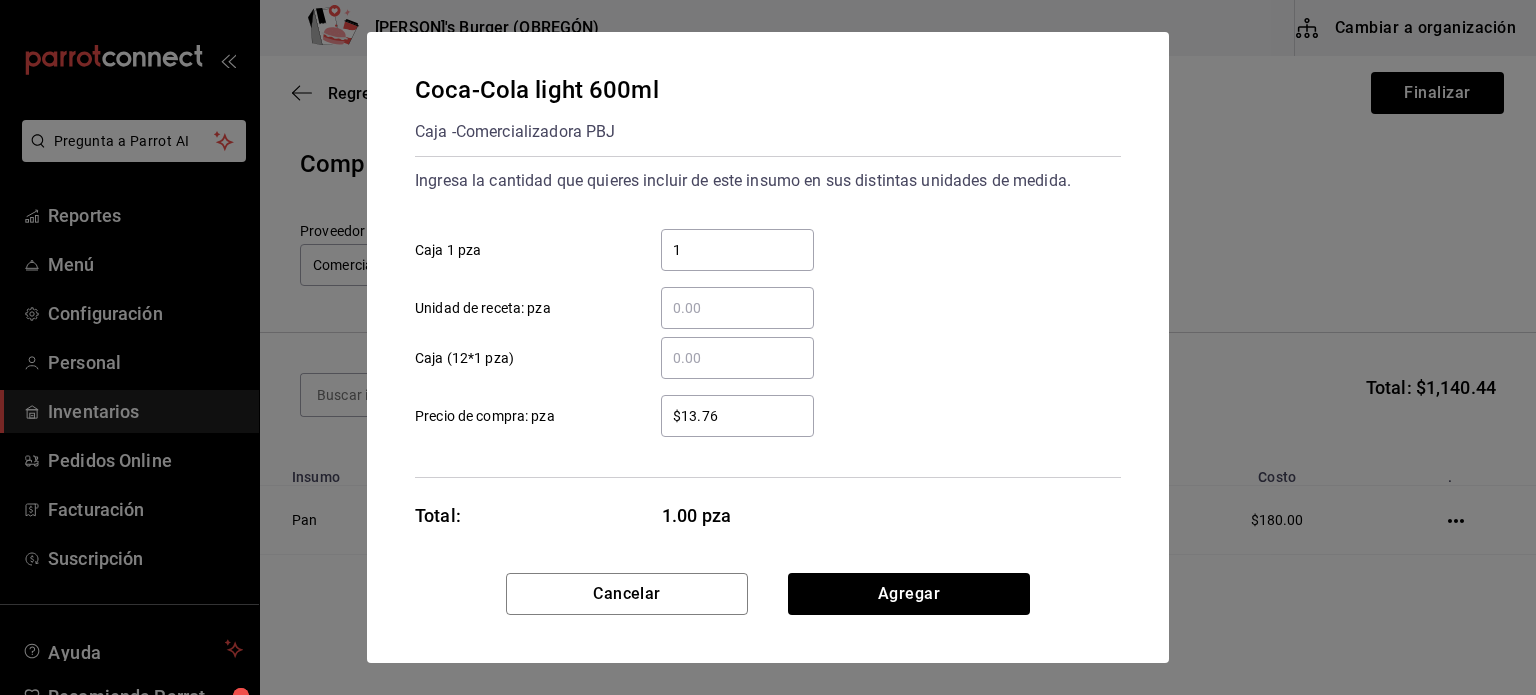 type on "1" 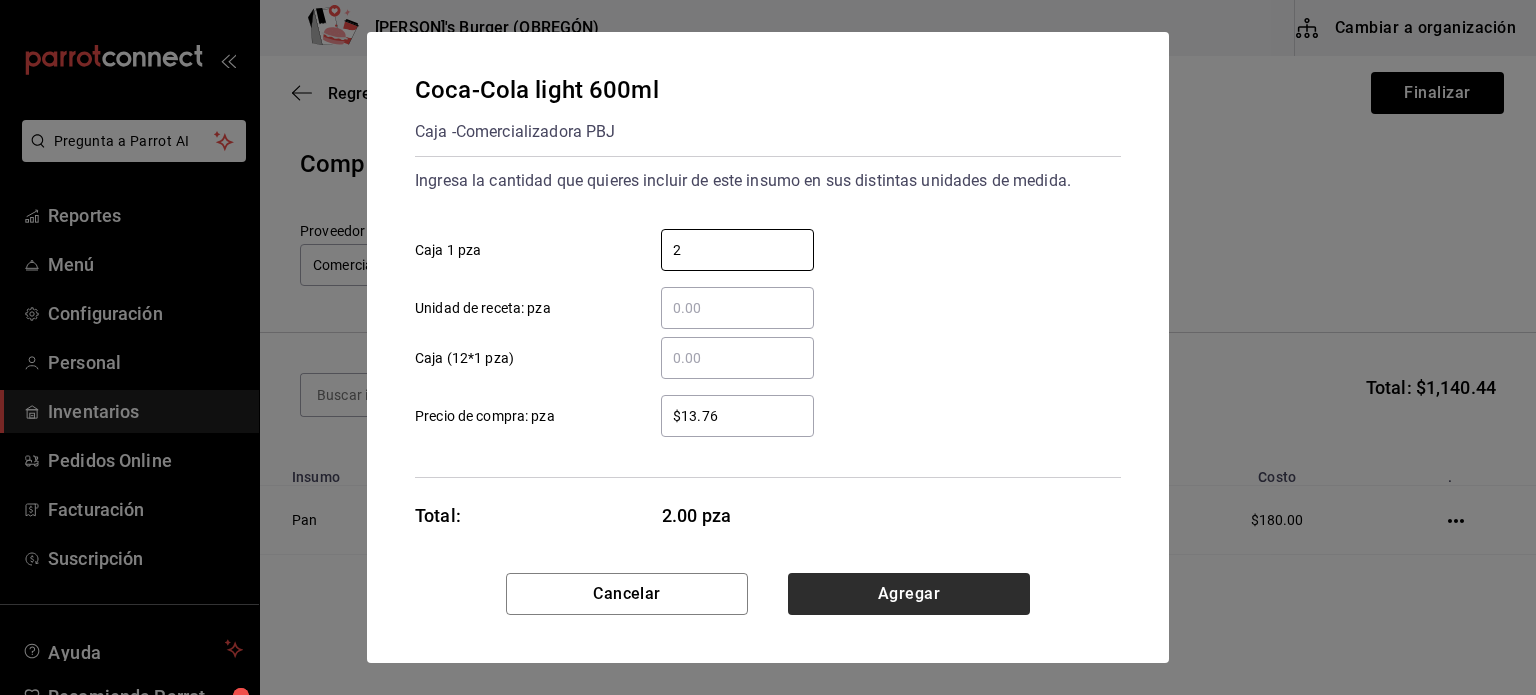 type on "2" 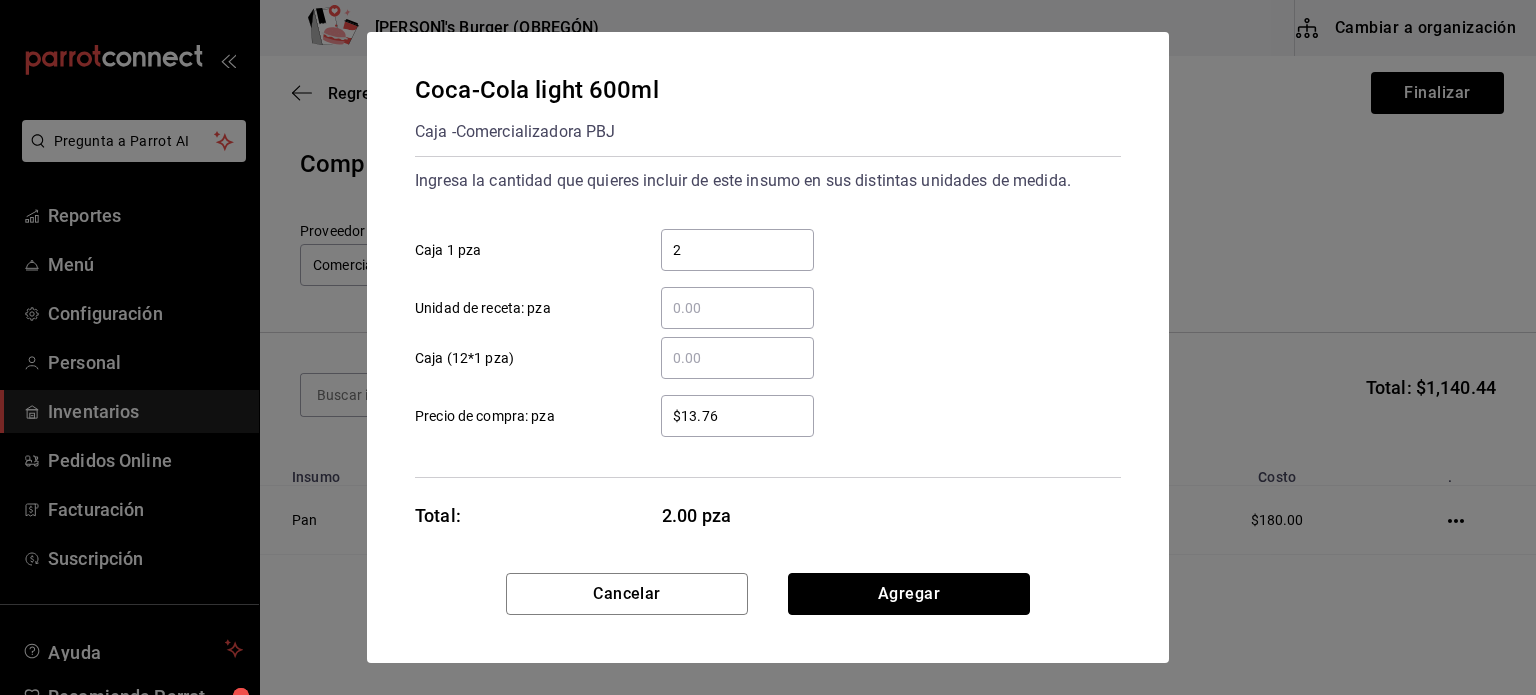 click on "Agregar" at bounding box center [909, 594] 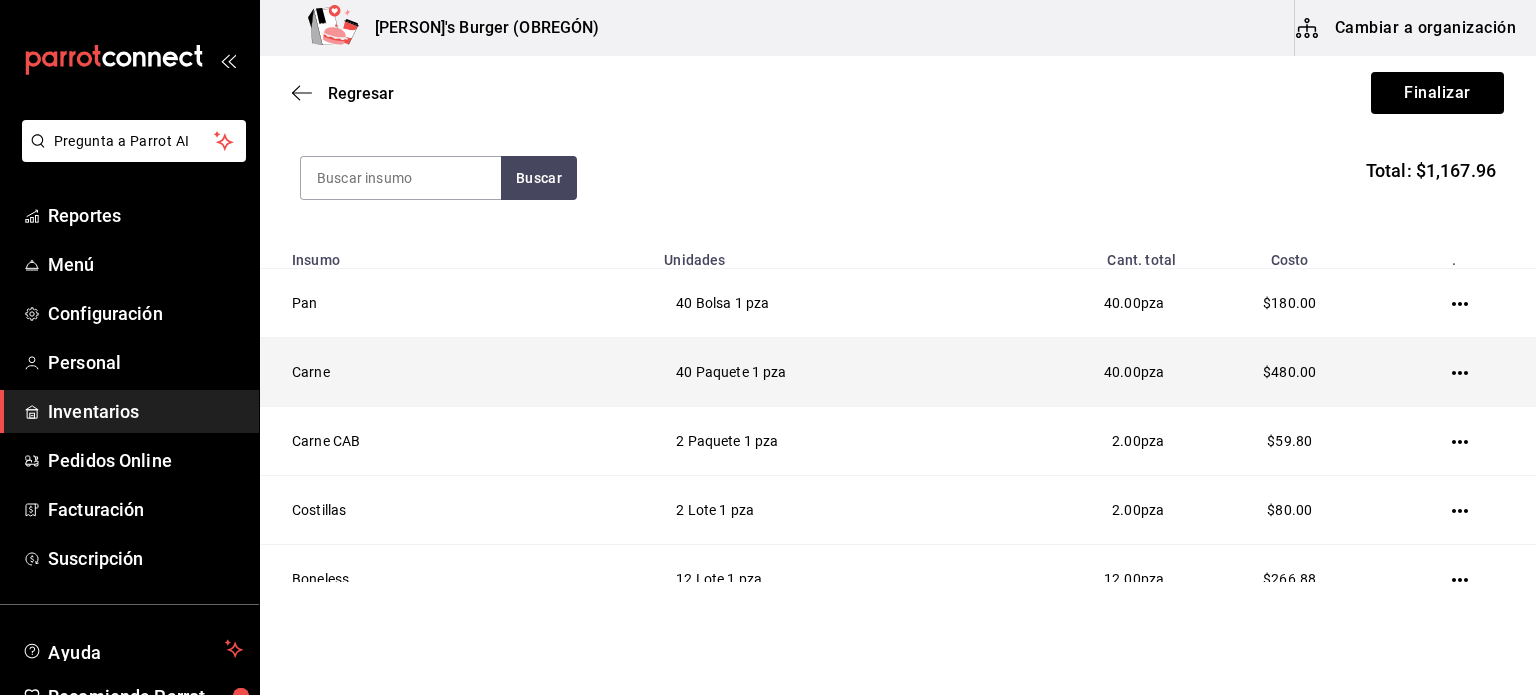 scroll, scrollTop: 117, scrollLeft: 0, axis: vertical 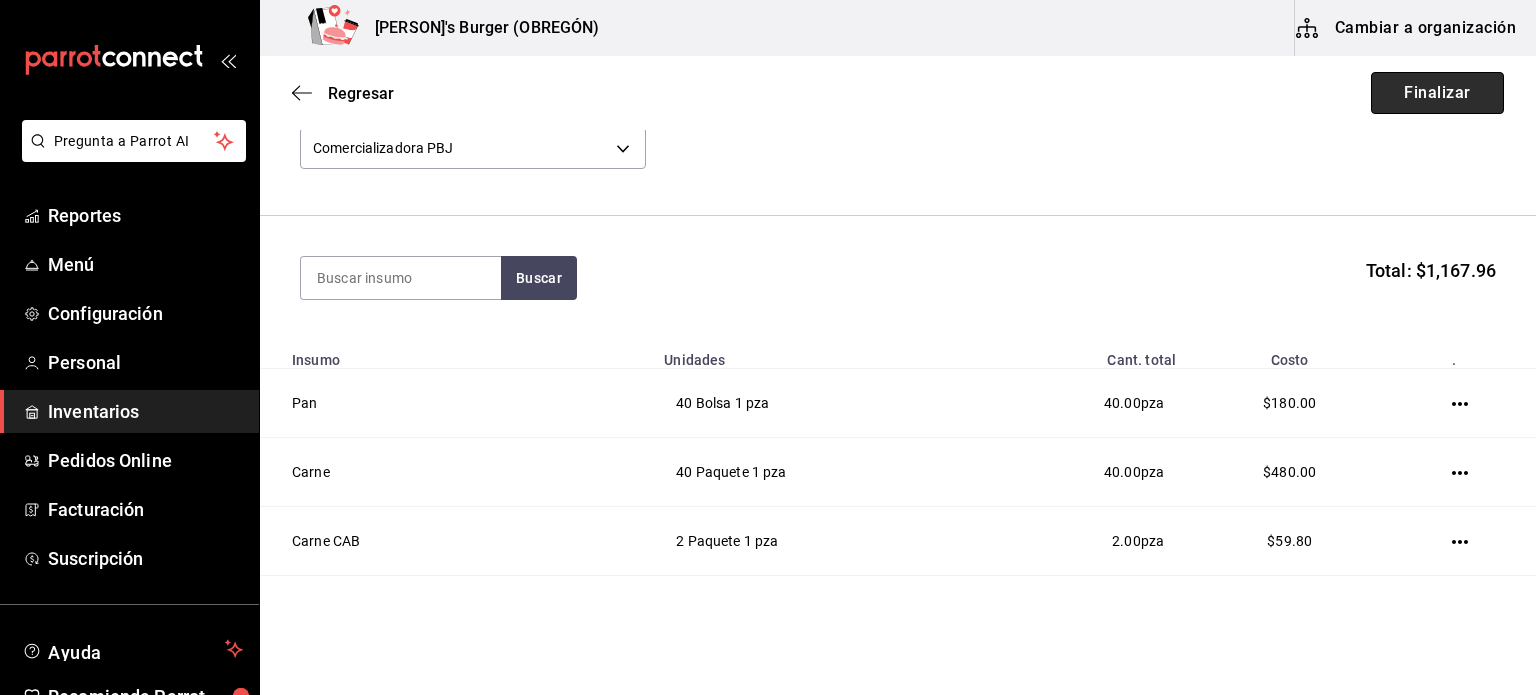 click on "Finalizar" at bounding box center (1437, 93) 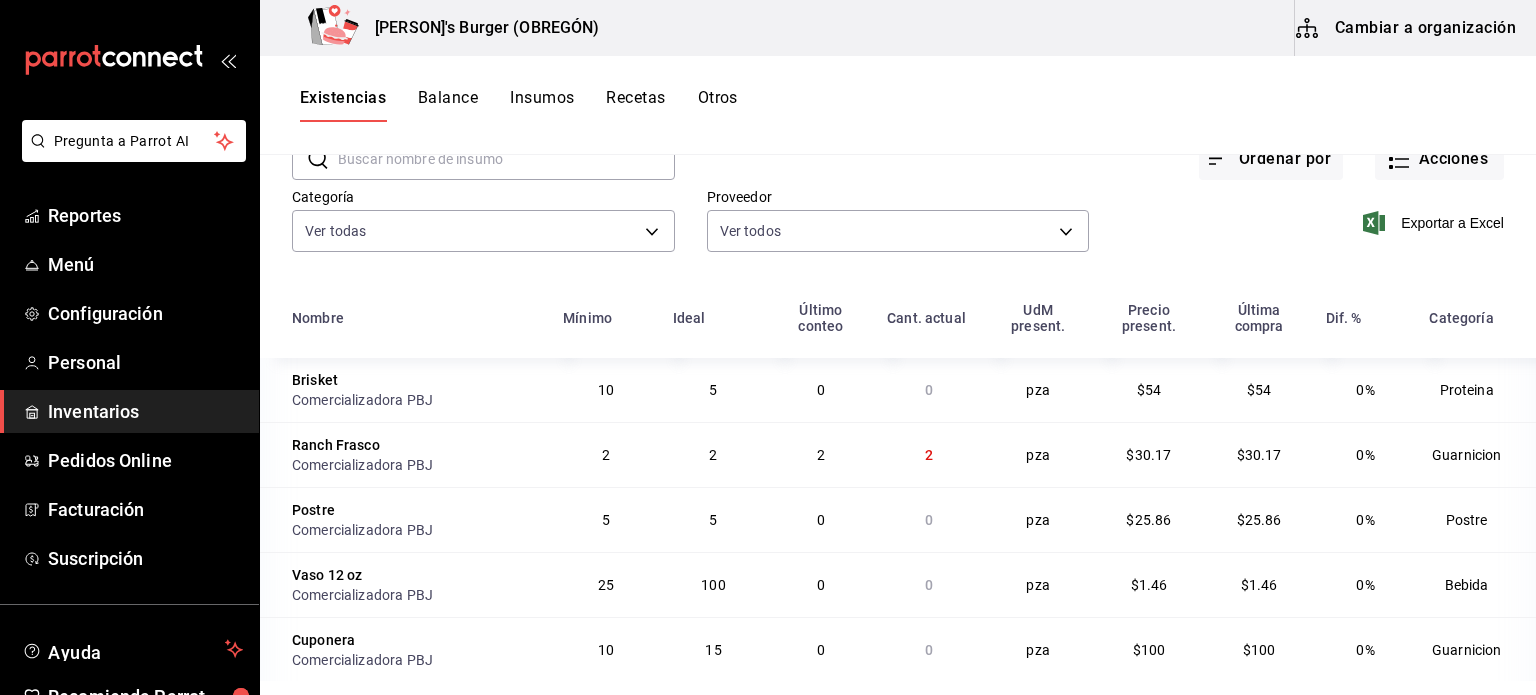scroll, scrollTop: 244, scrollLeft: 0, axis: vertical 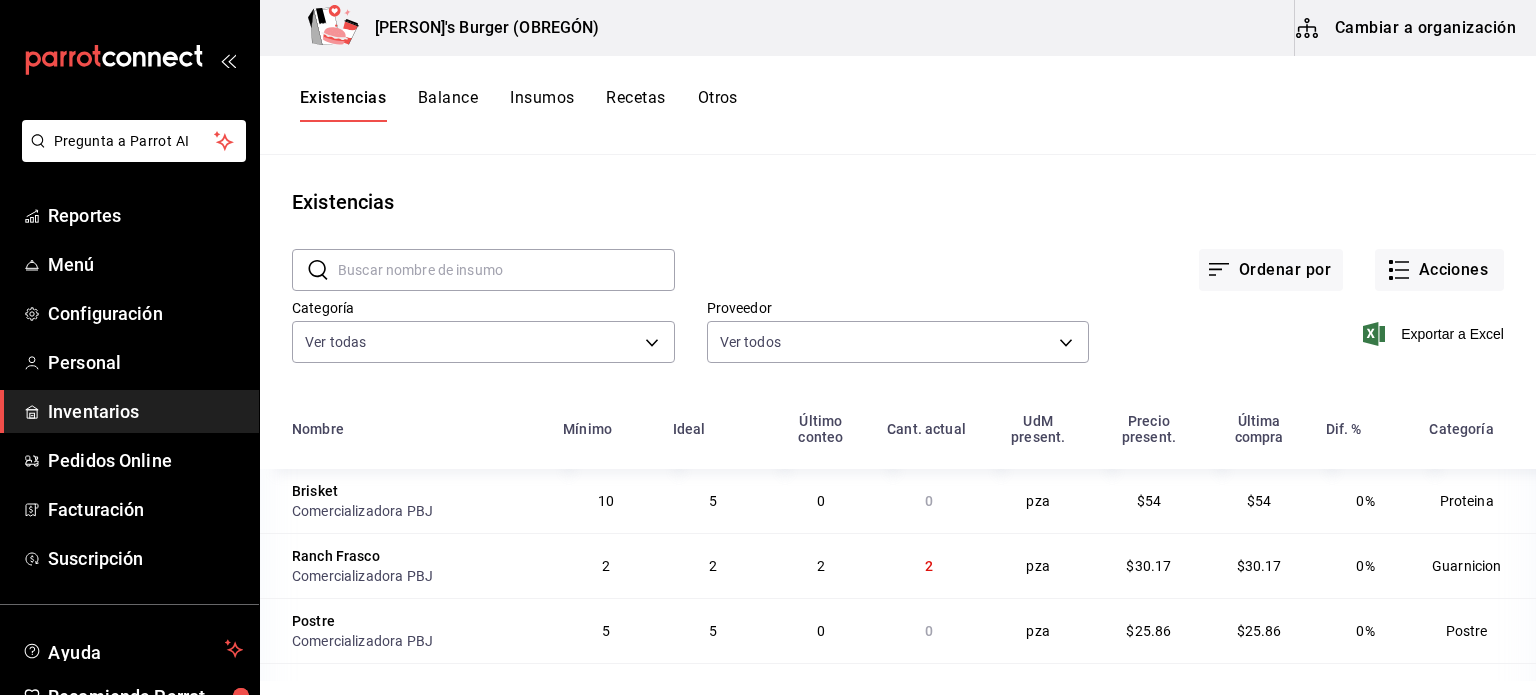 click on "Existencias ​ ​ Ordenar por Acciones Categoría Ver todas 1ab5ec7a-c232-4364-873a-fab5c03d365b,73801457-5e01-446f-b23e-63b07b625884,d77917fe-d4bf-454c-9ed7-367225487d41,3533daa1-7e9c-4eda-b834-ec7ea05e534d Proveedor Ver todos 2e5a2b71-515d-4215-ac1c-0e0c35c550e1,73989370-521d-4bc8-8ea0-0c8e3494ddd7,97ebfc71-d478-4c89-be24-bc262cc42d41 Exportar a Excel Nombre Mínimo Ideal Último conteo Cant. actual UdM present. Precio present. Última compra Dif. % Categoría Brisket Comercializadora PBJ 10 5 0 0 pza $54 $54 0% Proteina Ranch Frasco Comercializadora PBJ 2 2 2 2 pza $30.17 $30.17 0% Guarnicion Postre Comercializadora PBJ 5 5 0 0 pza $25.86 $25.86 0% Postre Vaso 12 oz Comercializadora PBJ 25 100 0 0 pza $1.46 $1.46 0% Bebida Cuponera Comercializadora PBJ 10 15 0 0 pza $100 $100 0% Guarnicion Vaso 16 oz Comercializadora PBJ 50 400 31 31 pza $1 $1 0% Bebida Vaso 32 oz Comercializadora PBJ 50 300 0 34 pza $2 $2 0% Bebida Tapioca Comercializadora PBJ 1 3 0 0 pza $23 $23 0% Postre Agua Ciel 600ml 6 12 0 4 pza 0" at bounding box center [898, 418] 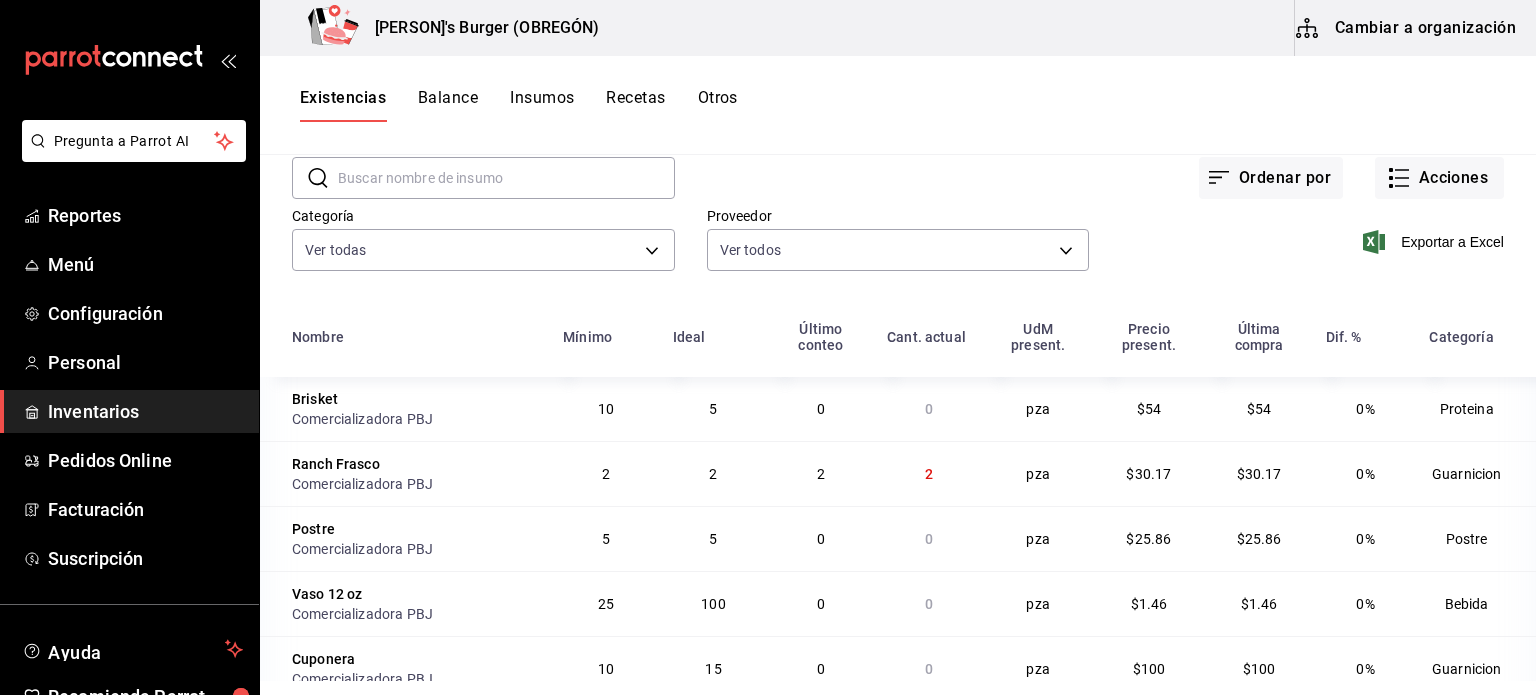 scroll, scrollTop: 244, scrollLeft: 0, axis: vertical 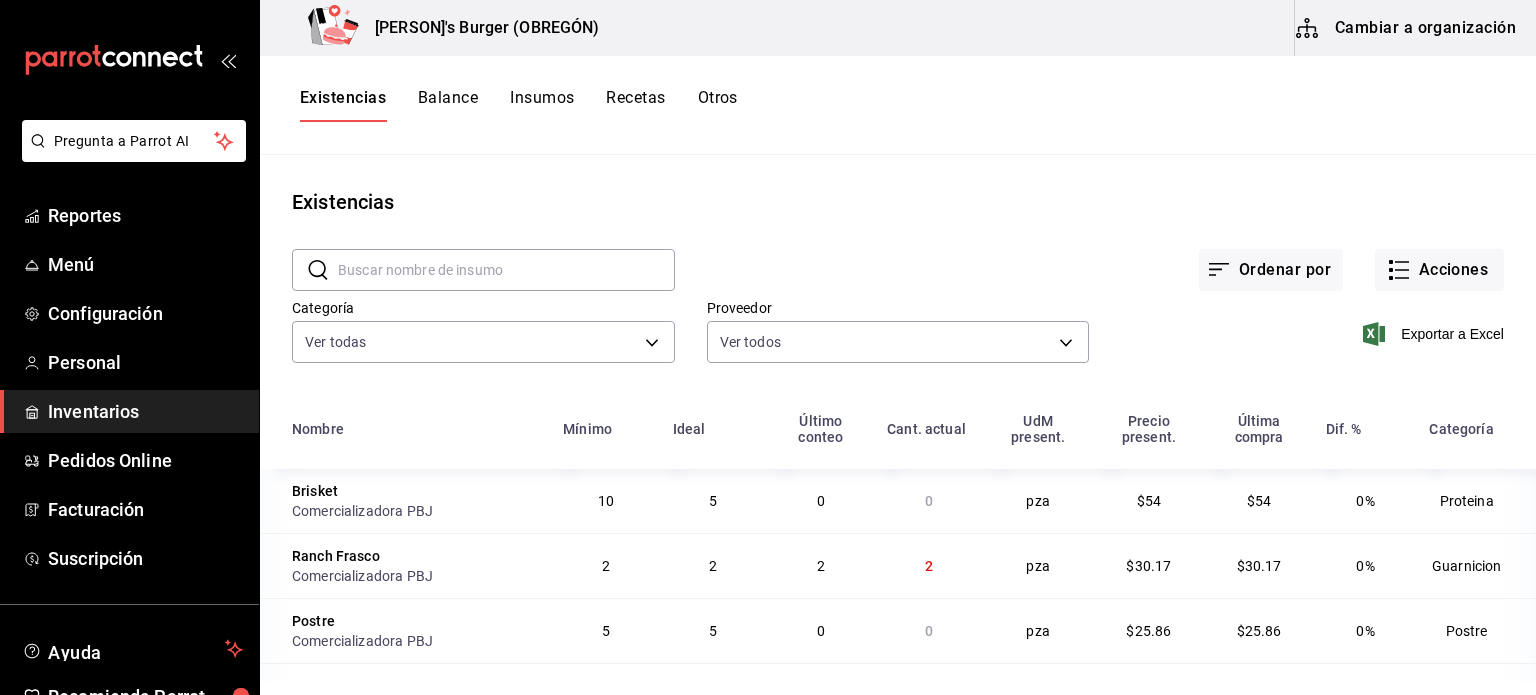 click on "Existencias Balance Insumos Recetas Otros" at bounding box center (898, 105) 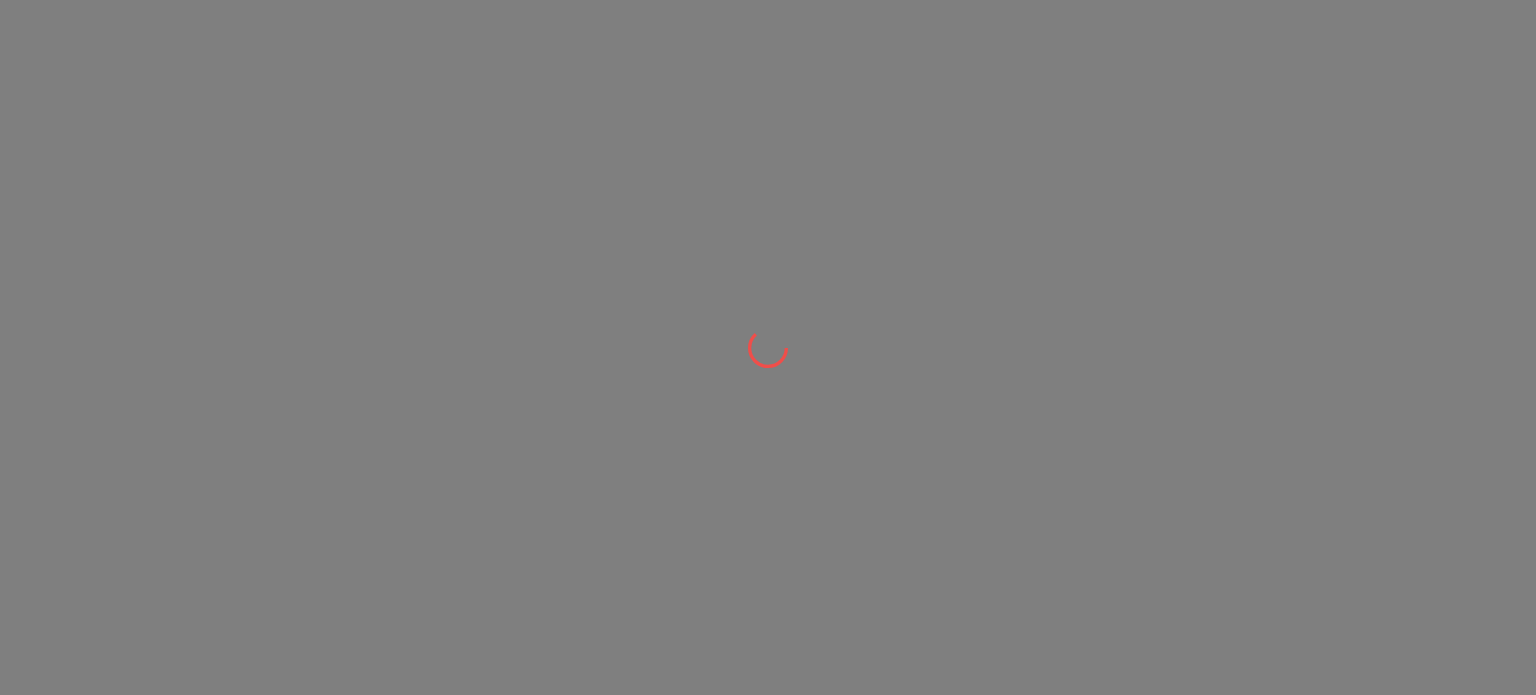 scroll, scrollTop: 0, scrollLeft: 0, axis: both 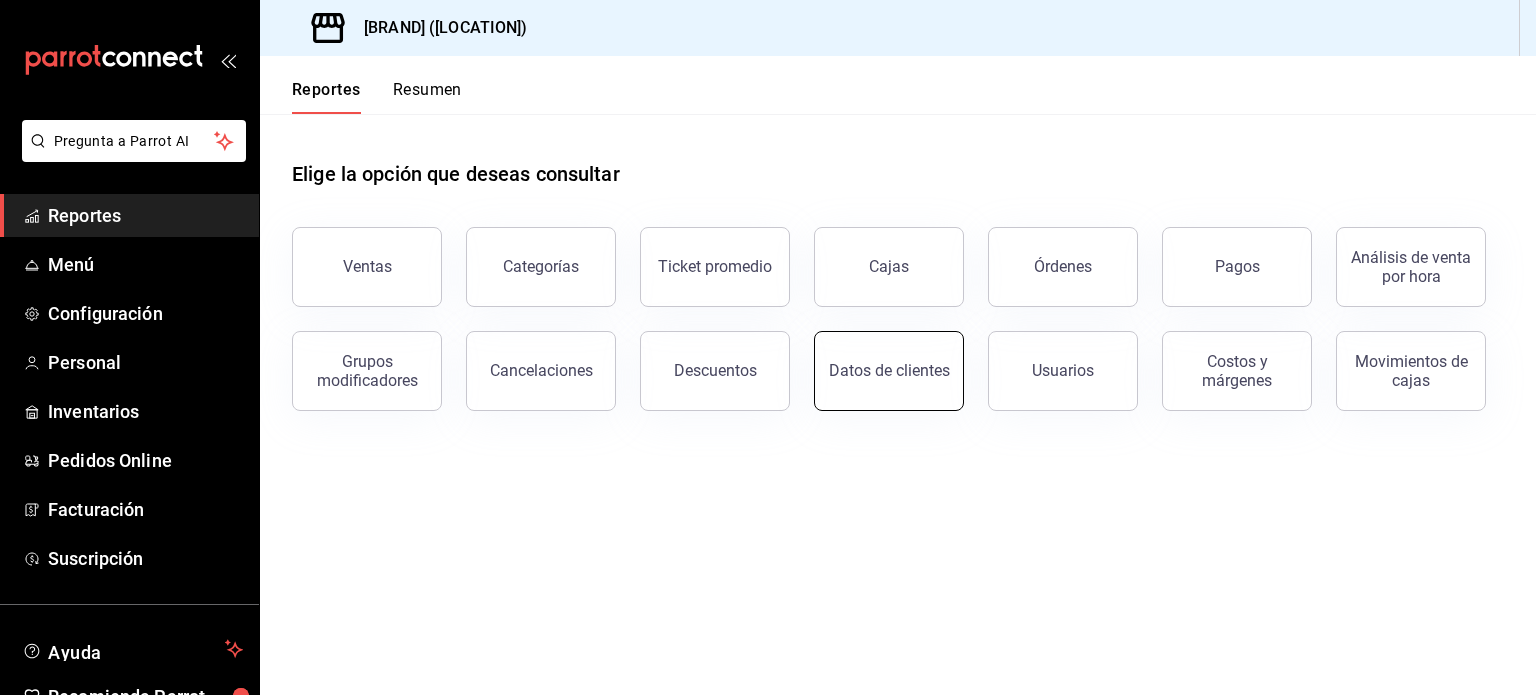 click on "Datos de clientes" at bounding box center (889, 371) 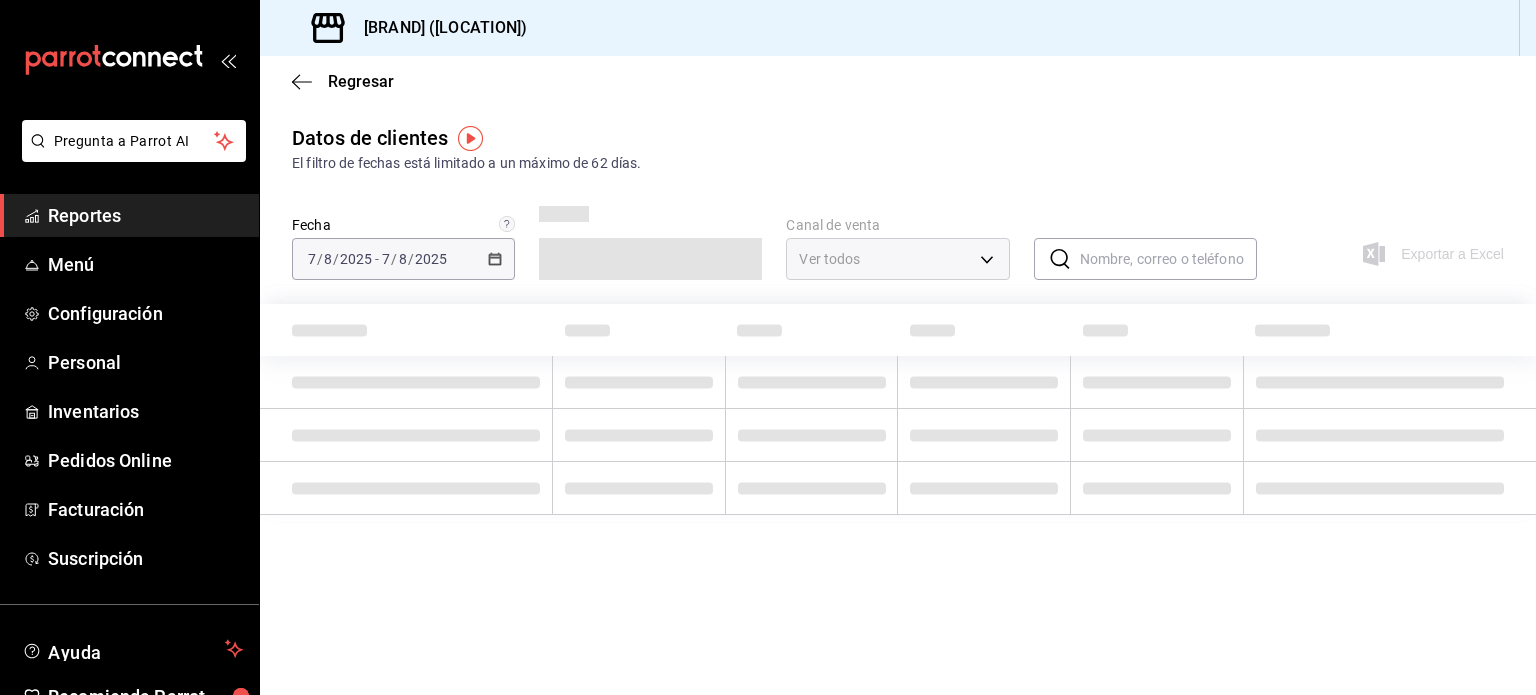 type on "PARROT,DIDI_FOOD,ONLINE" 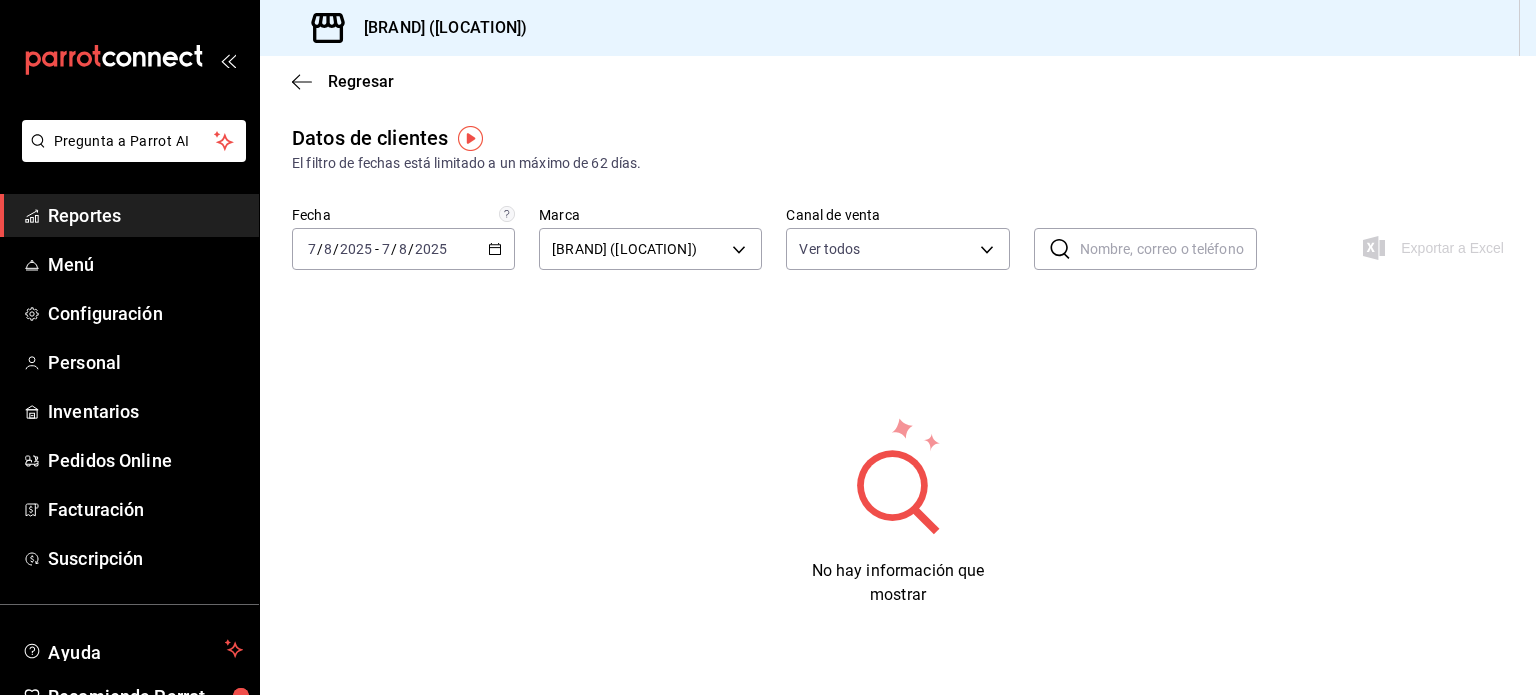 click 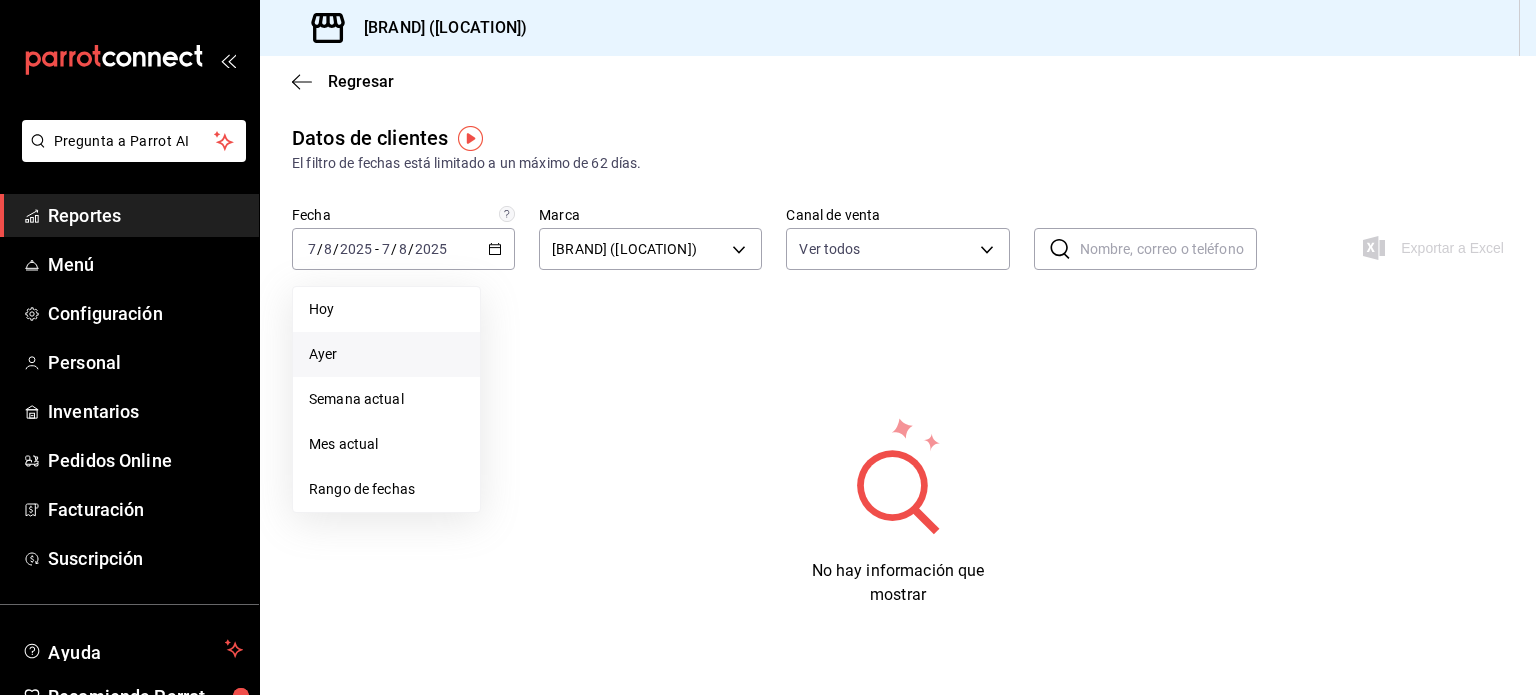 click on "Ayer" at bounding box center (386, 354) 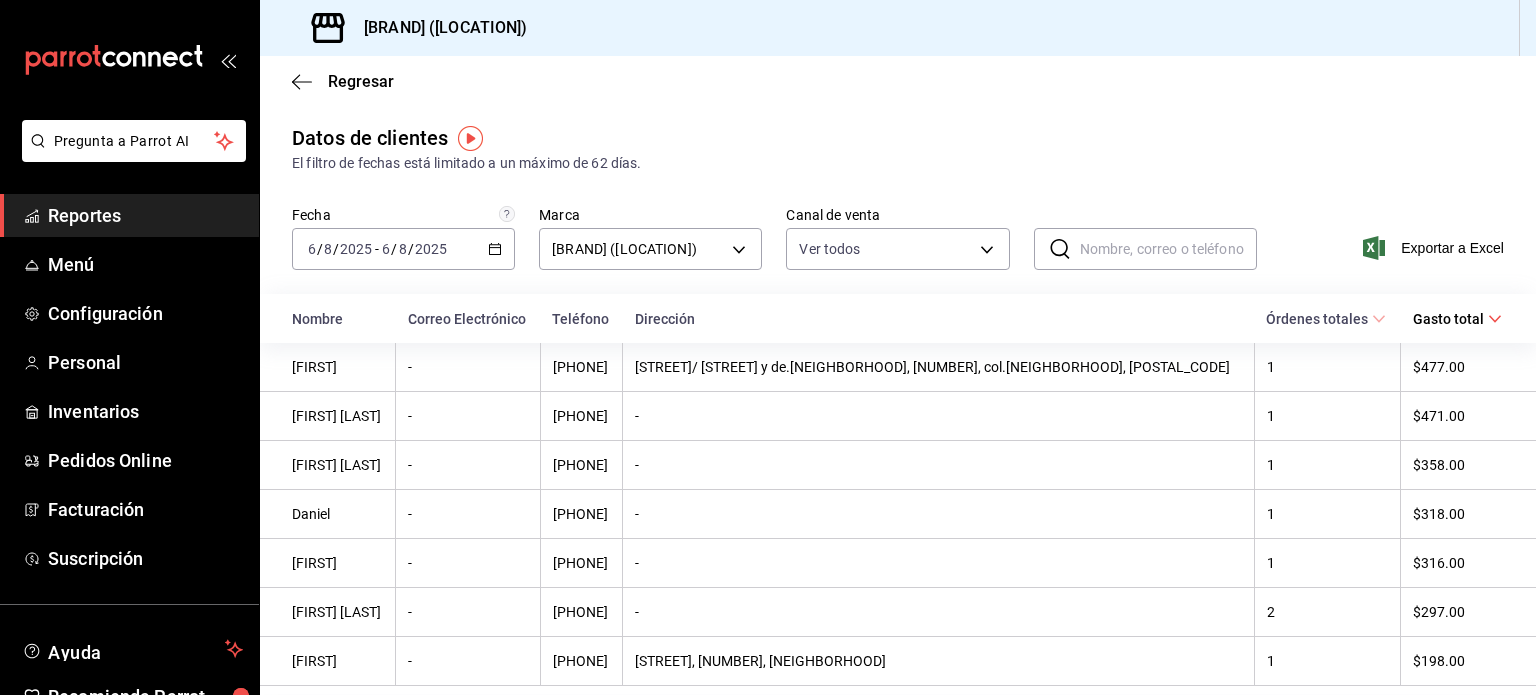 click on "[FIRST]" at bounding box center [328, 367] 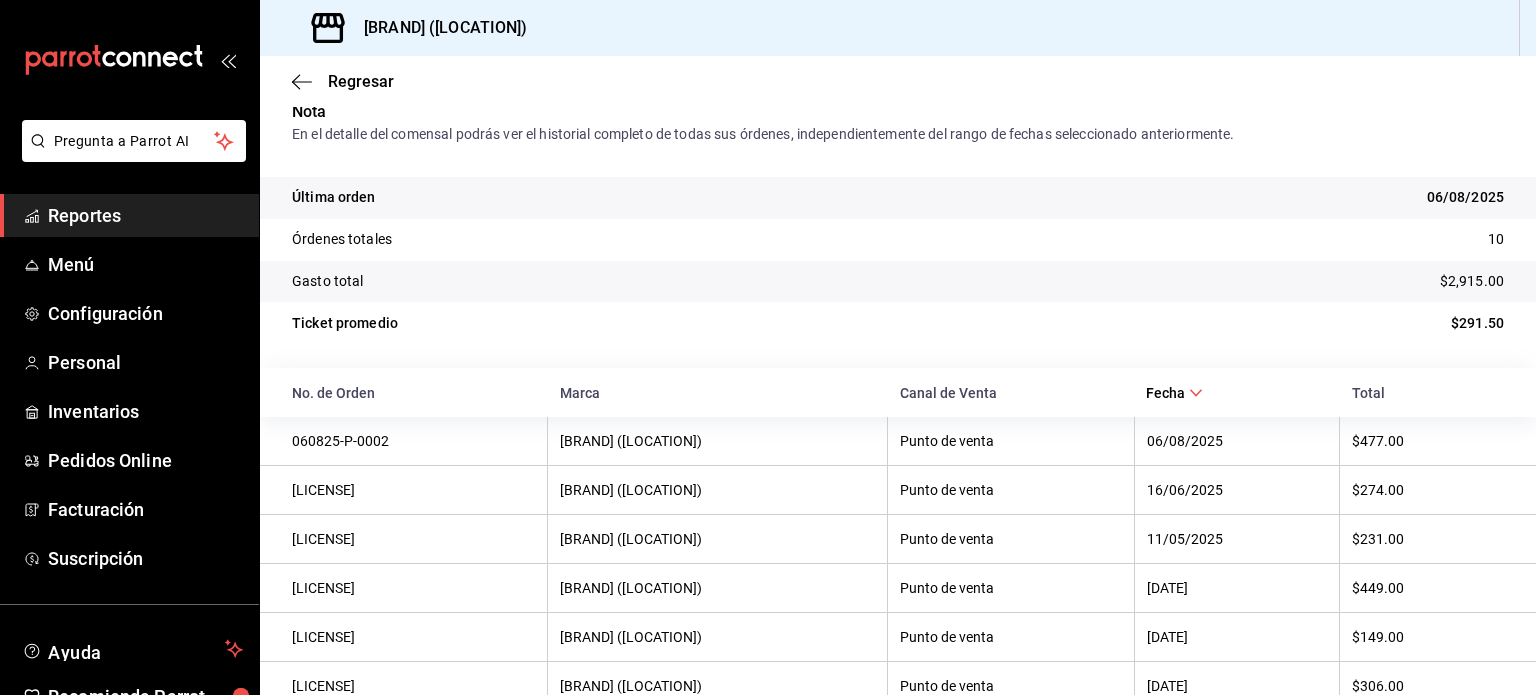 scroll, scrollTop: 359, scrollLeft: 0, axis: vertical 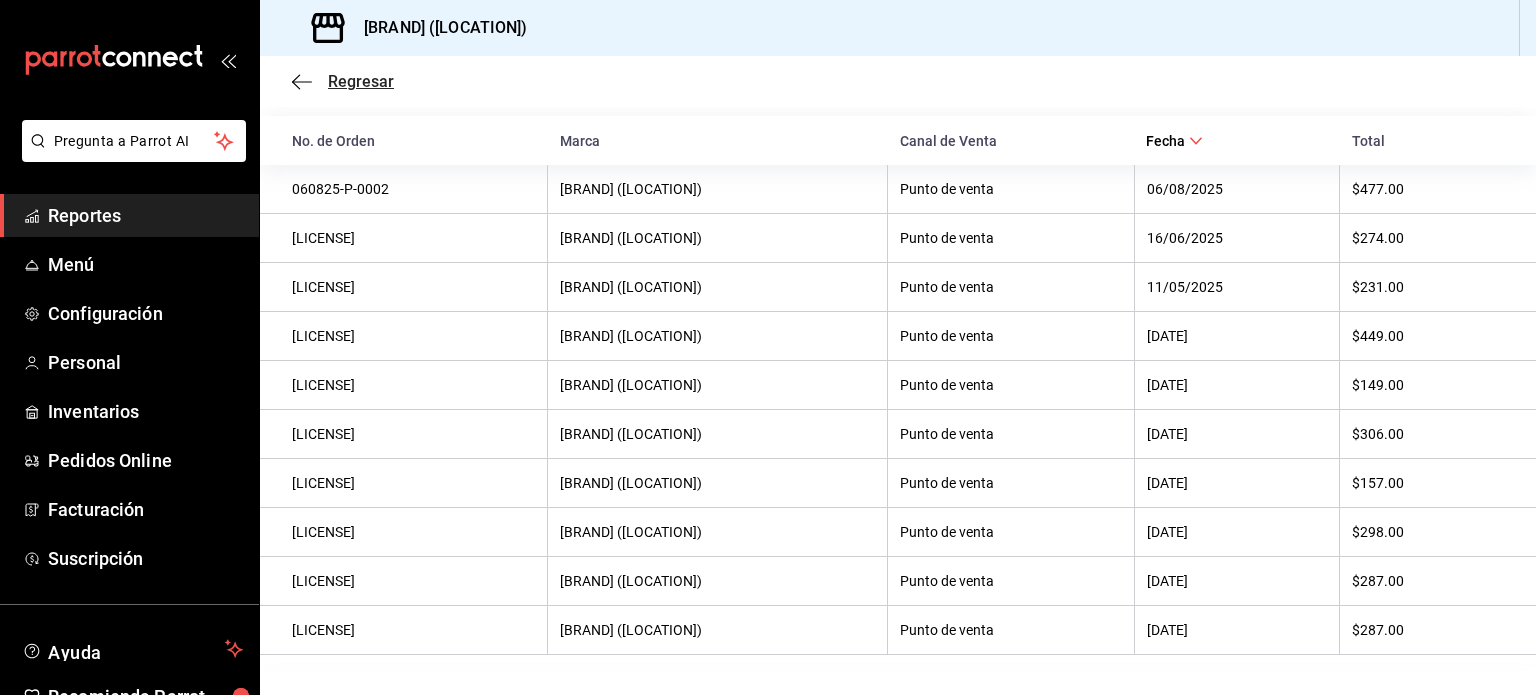 click on "Regresar" at bounding box center (343, 81) 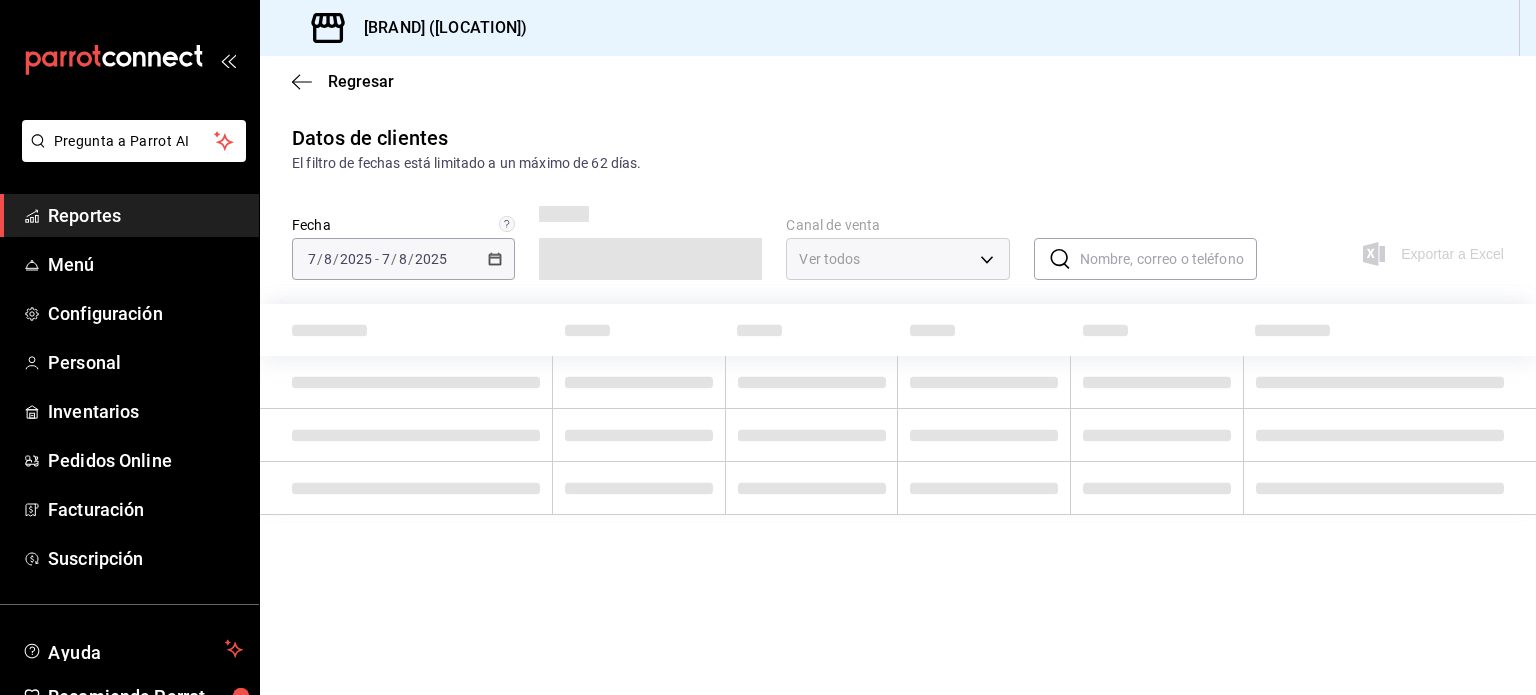 scroll, scrollTop: 0, scrollLeft: 0, axis: both 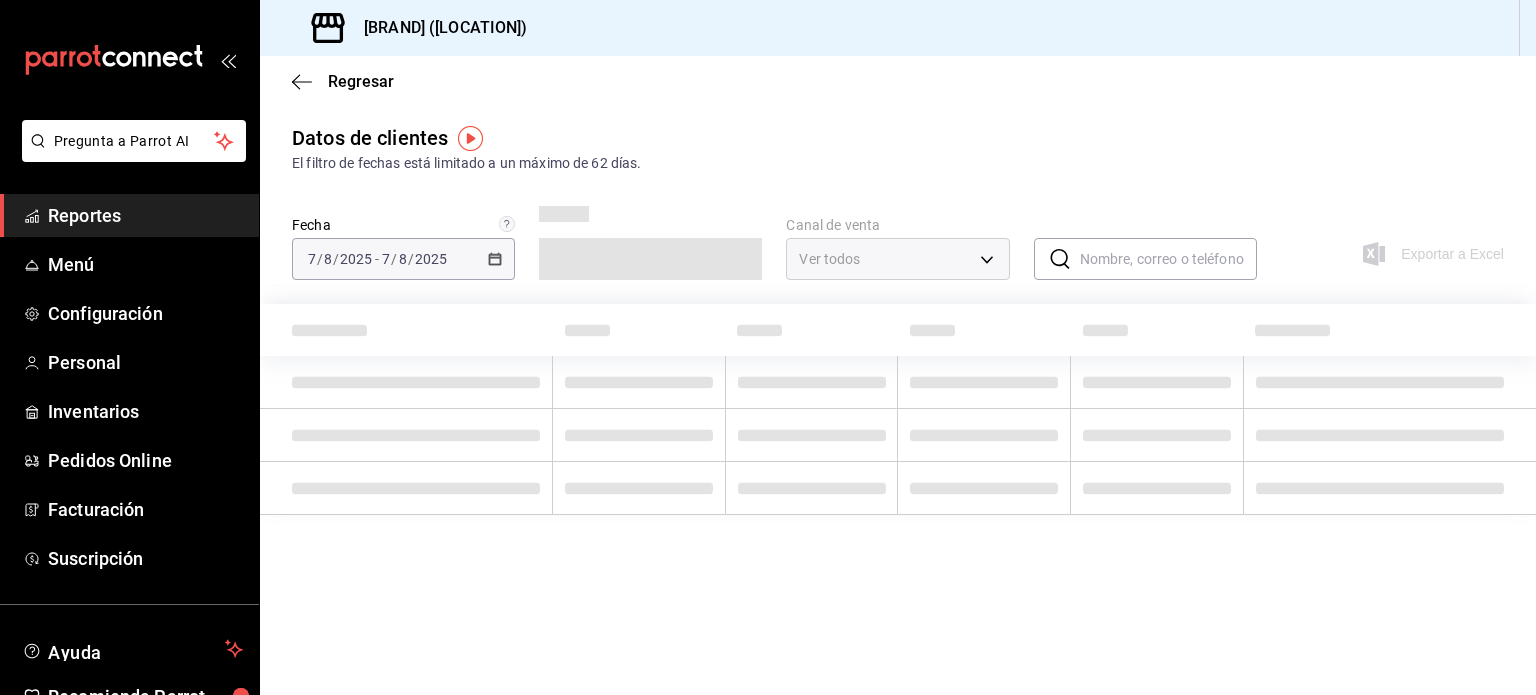 type on "PARROT,DIDI_FOOD,ONLINE" 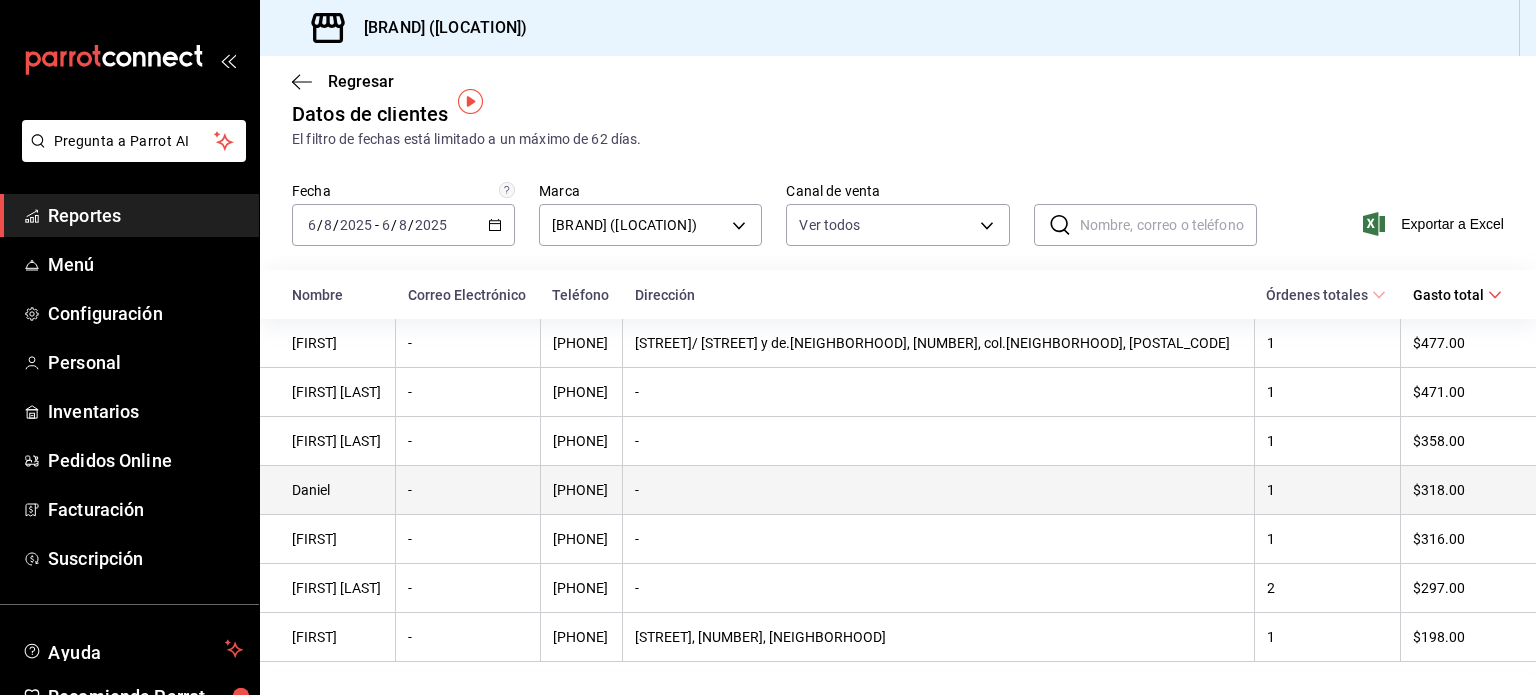 scroll, scrollTop: 36, scrollLeft: 0, axis: vertical 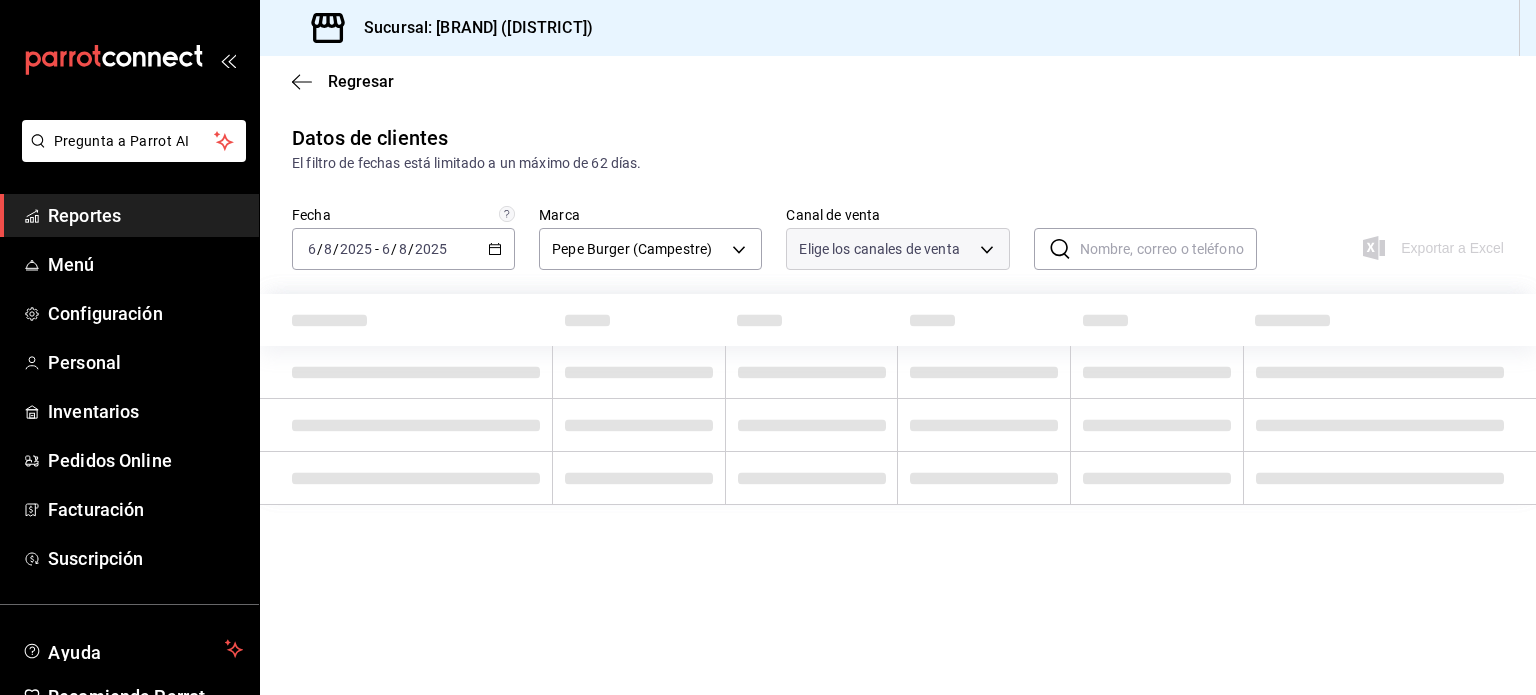 type on "PARROT,DIDI_FOOD,ONLINE" 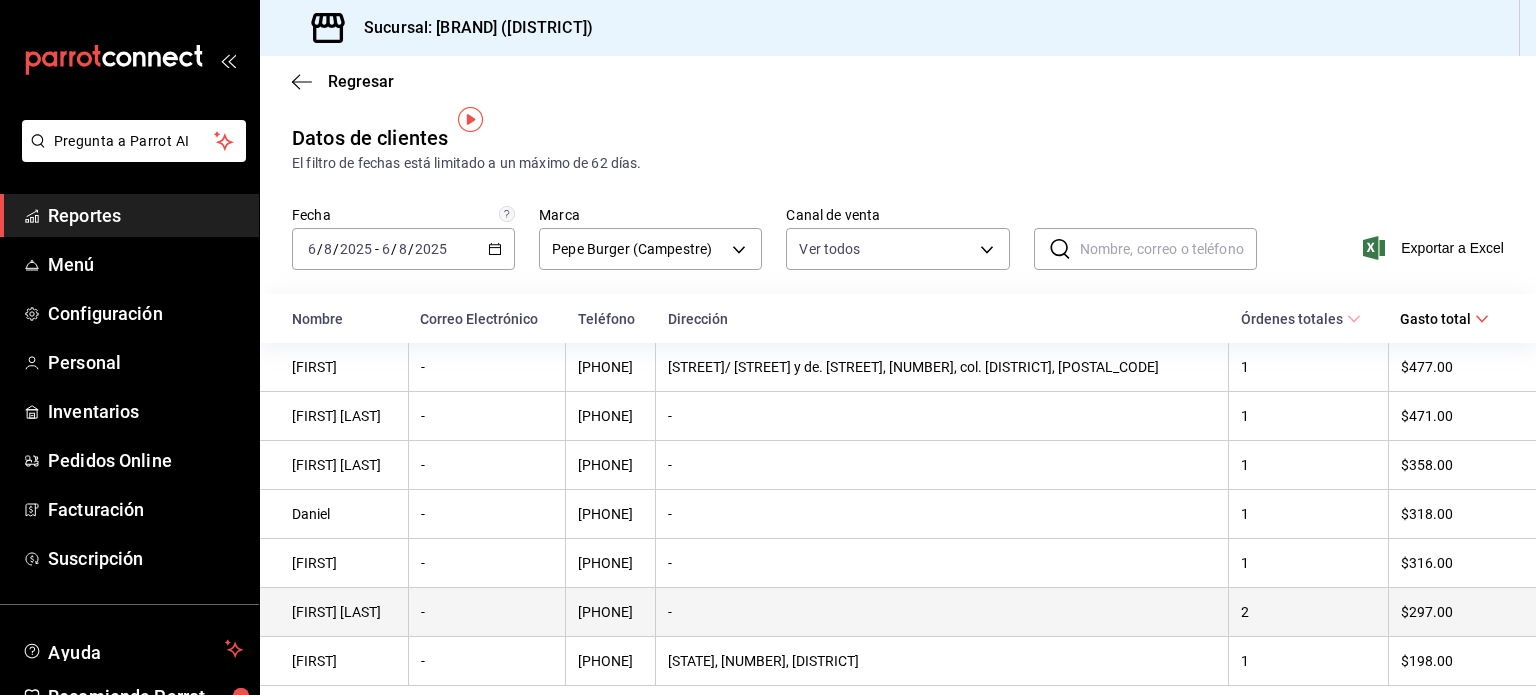 scroll, scrollTop: 36, scrollLeft: 0, axis: vertical 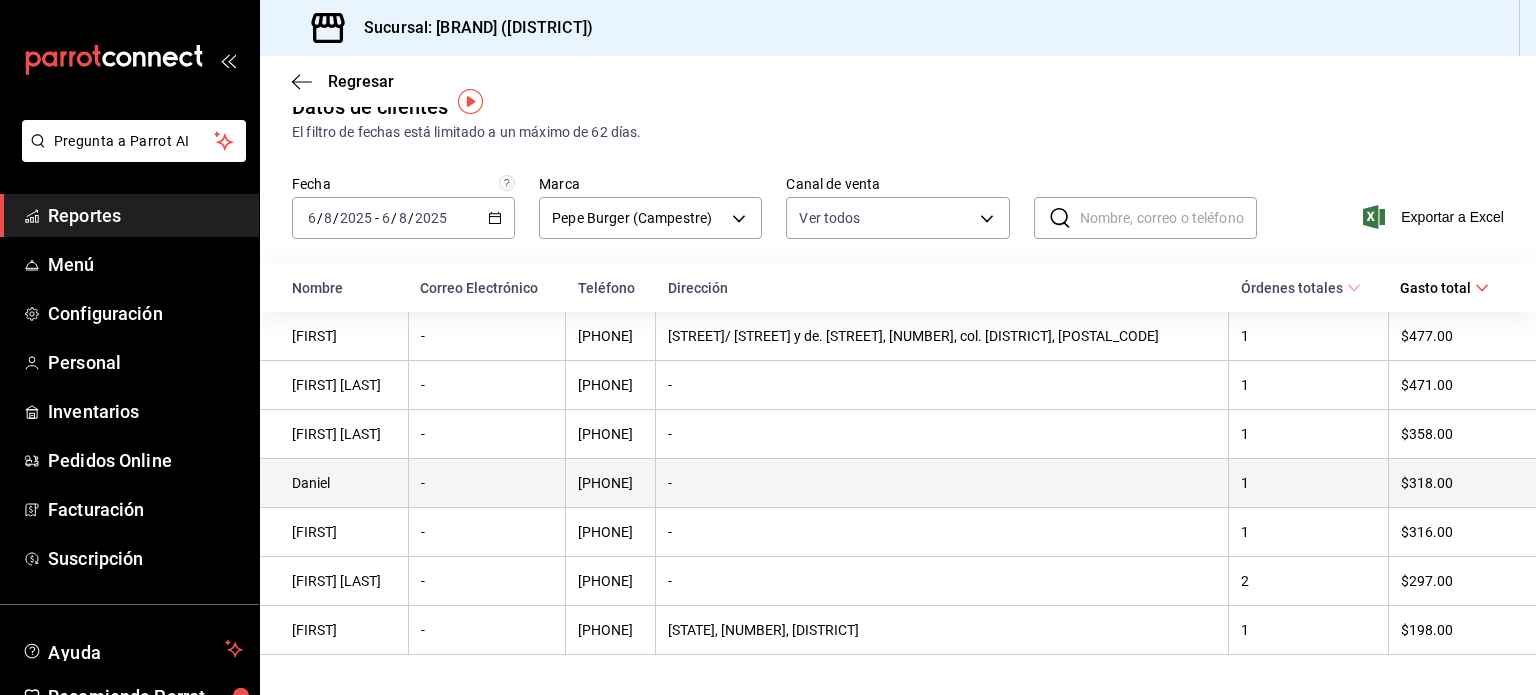 click on "Daniel" at bounding box center (334, 483) 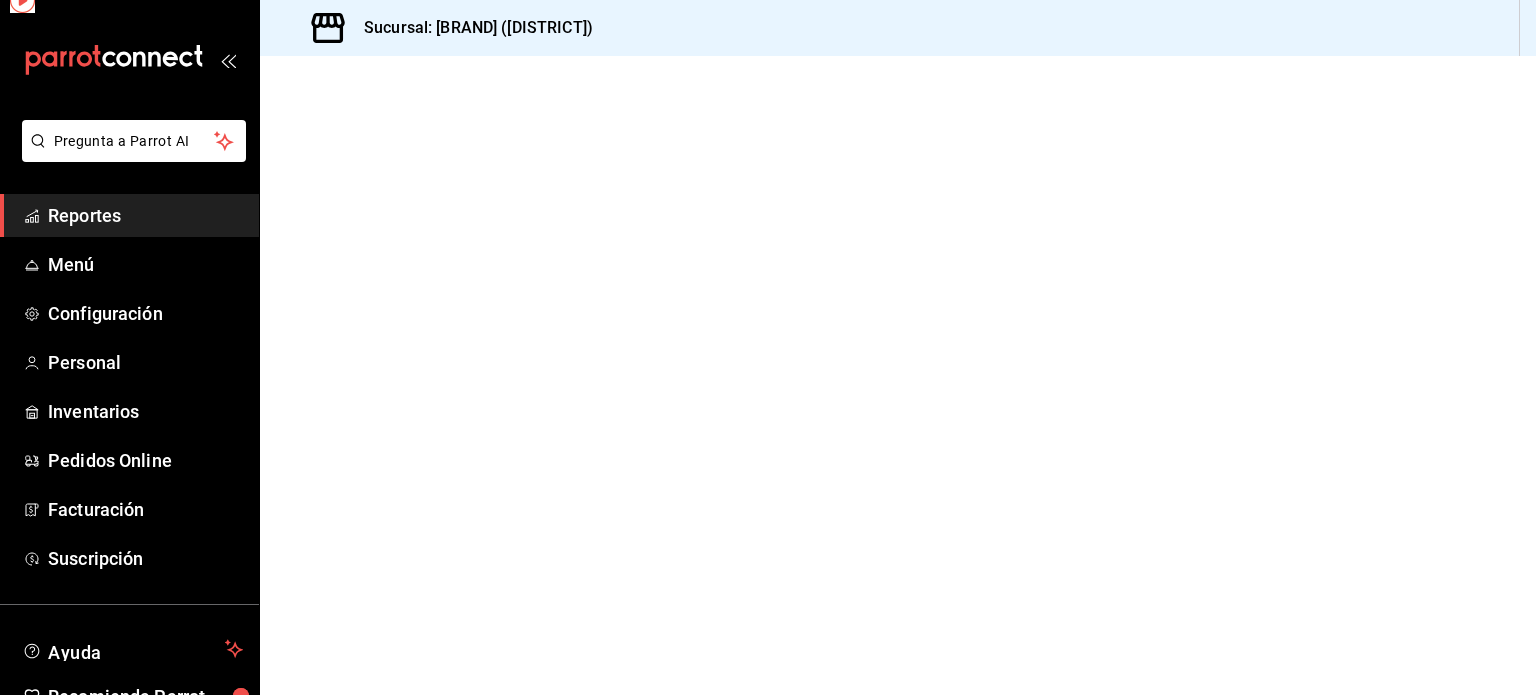 scroll, scrollTop: 0, scrollLeft: 0, axis: both 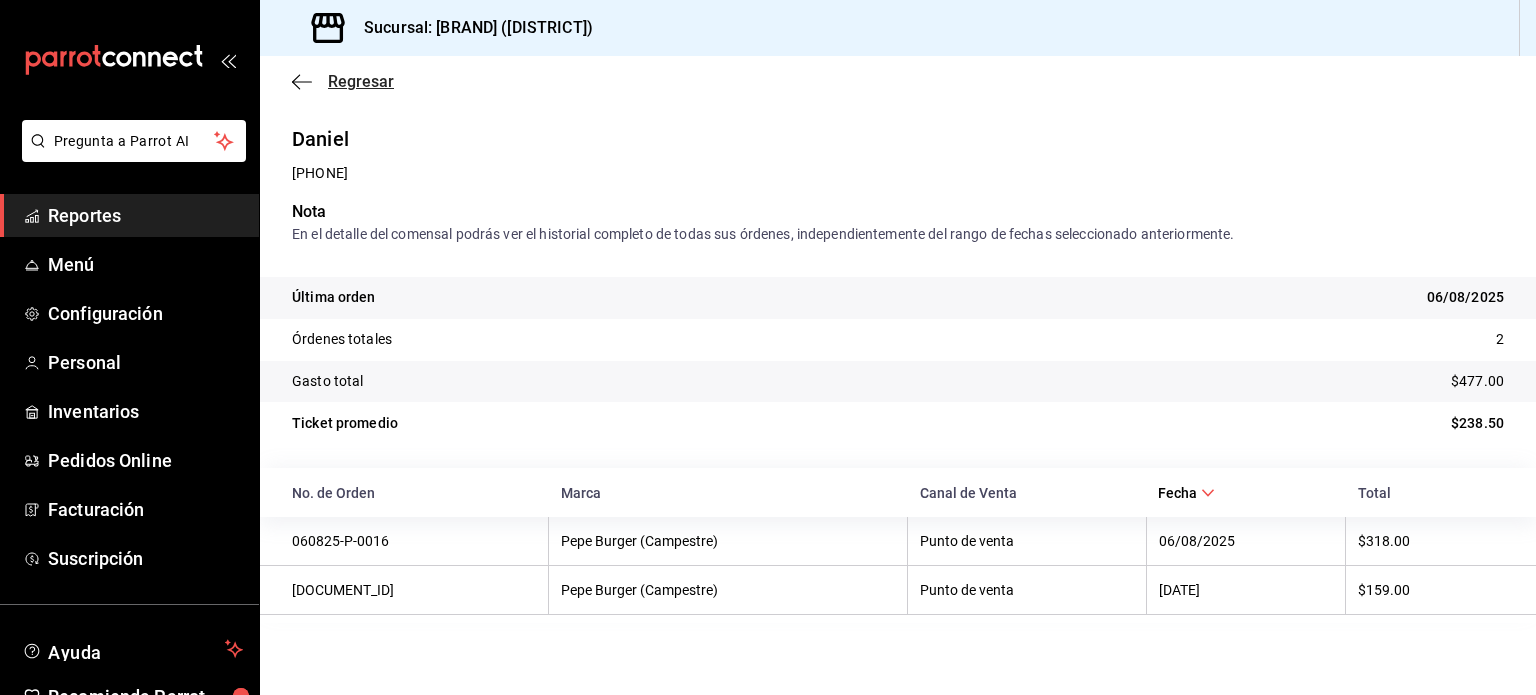 click 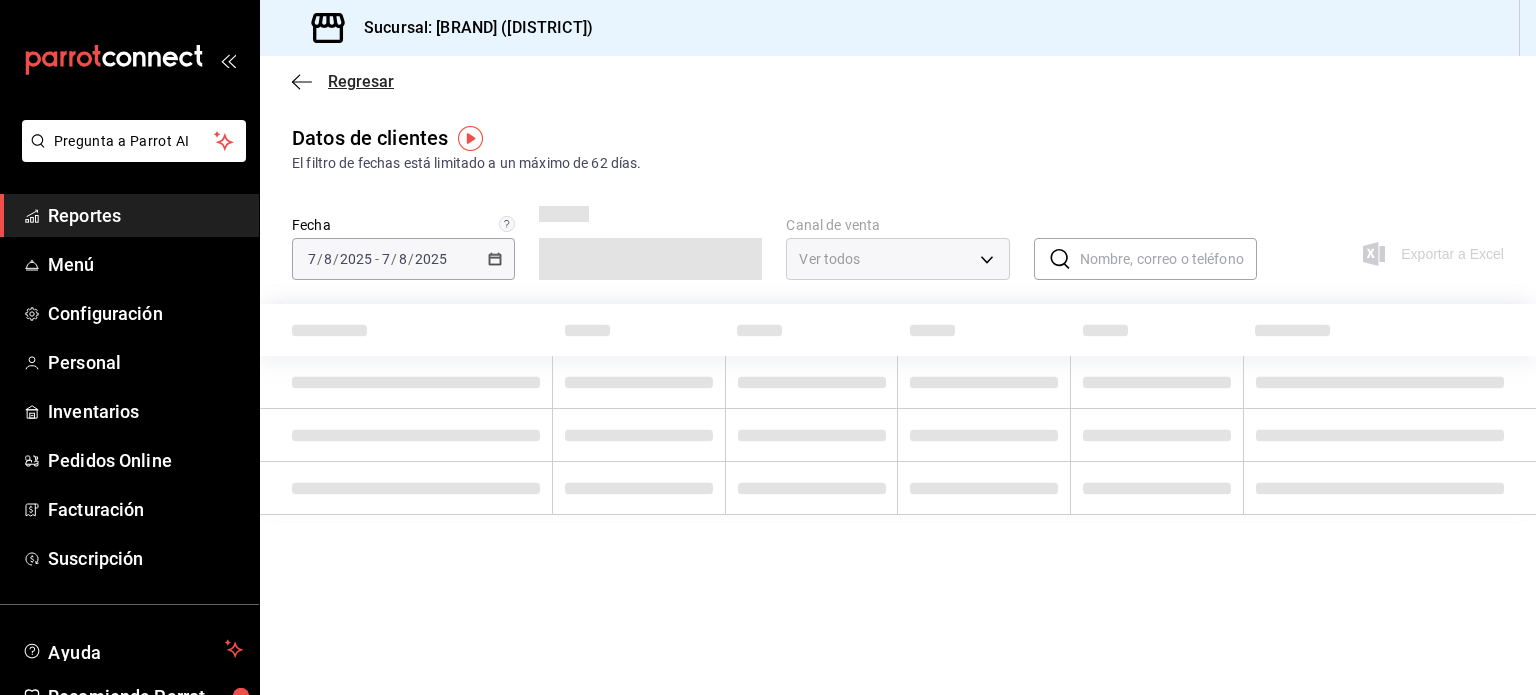 type on "PARROT,DIDI_FOOD,ONLINE" 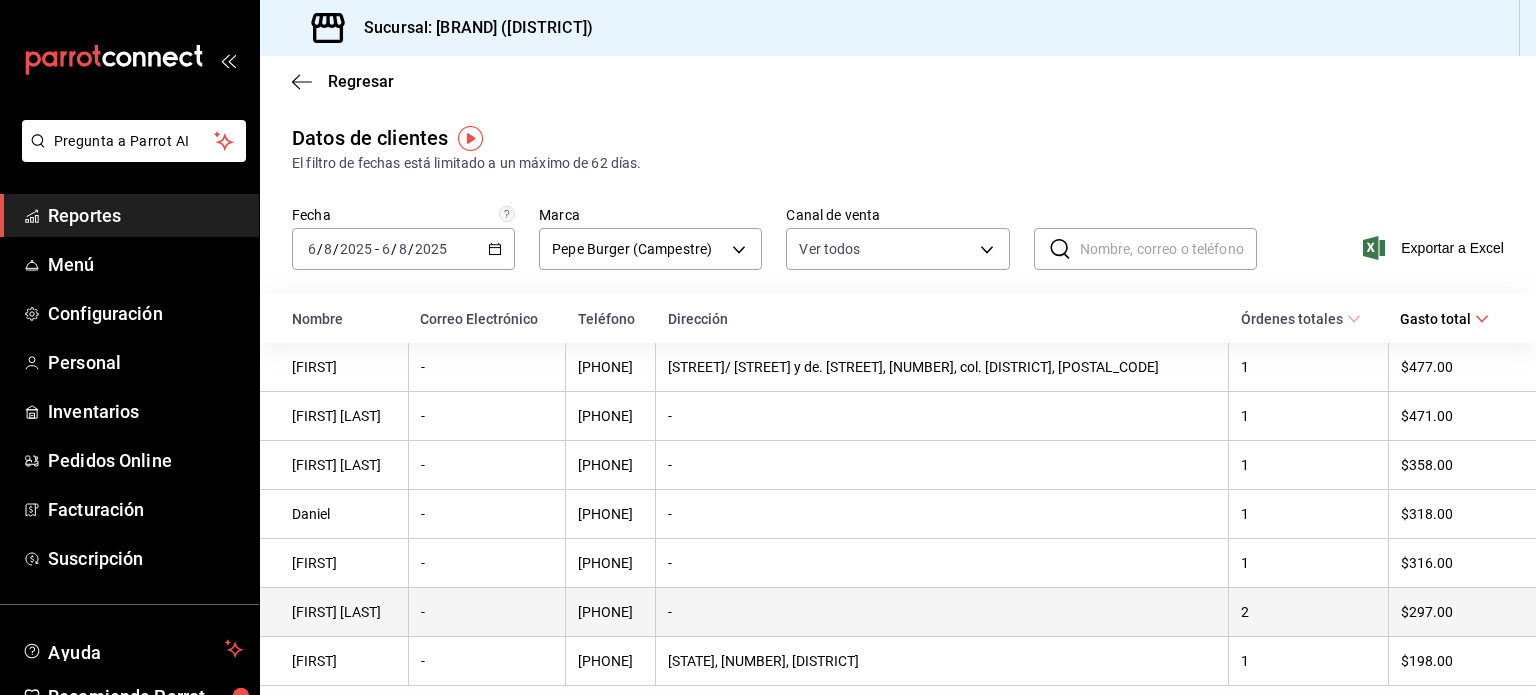 scroll, scrollTop: 36, scrollLeft: 0, axis: vertical 